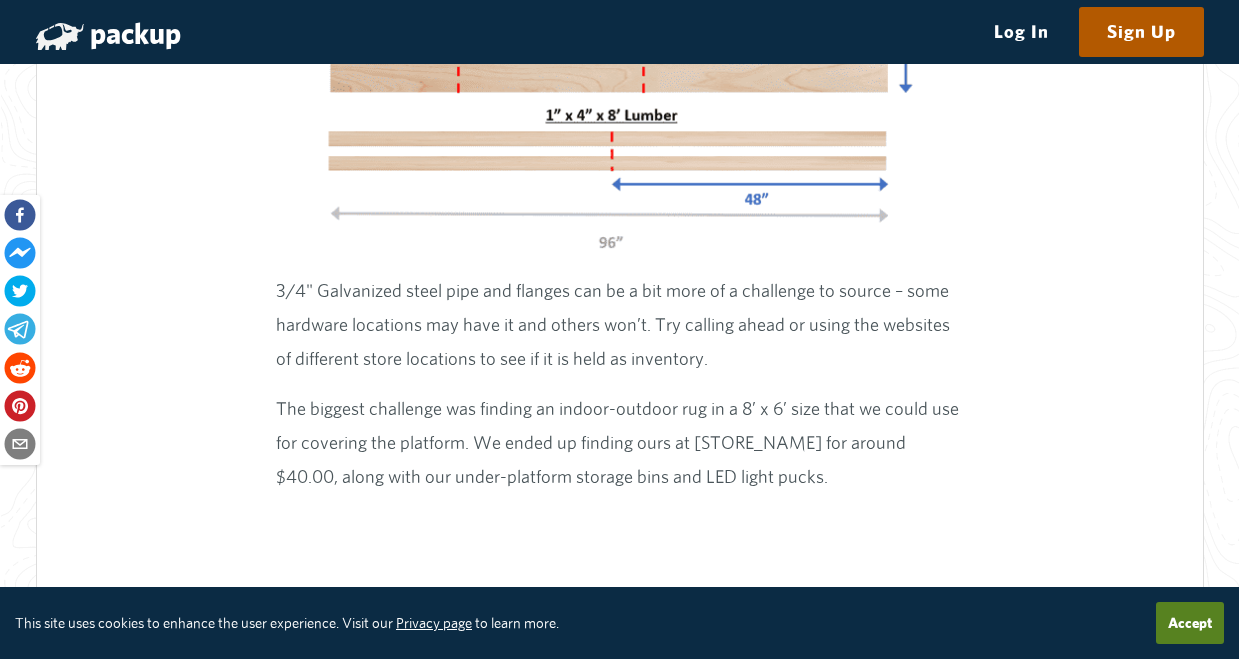 scroll, scrollTop: 8500, scrollLeft: 0, axis: vertical 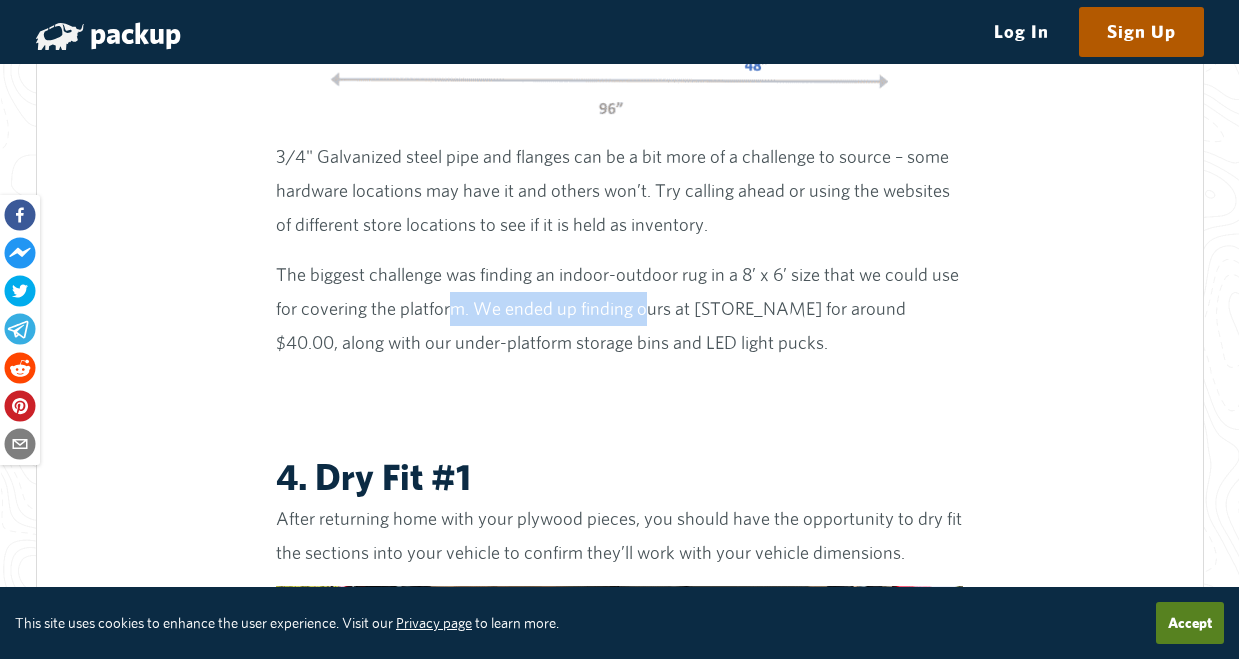 drag, startPoint x: 460, startPoint y: 339, endPoint x: 658, endPoint y: 335, distance: 198.0404 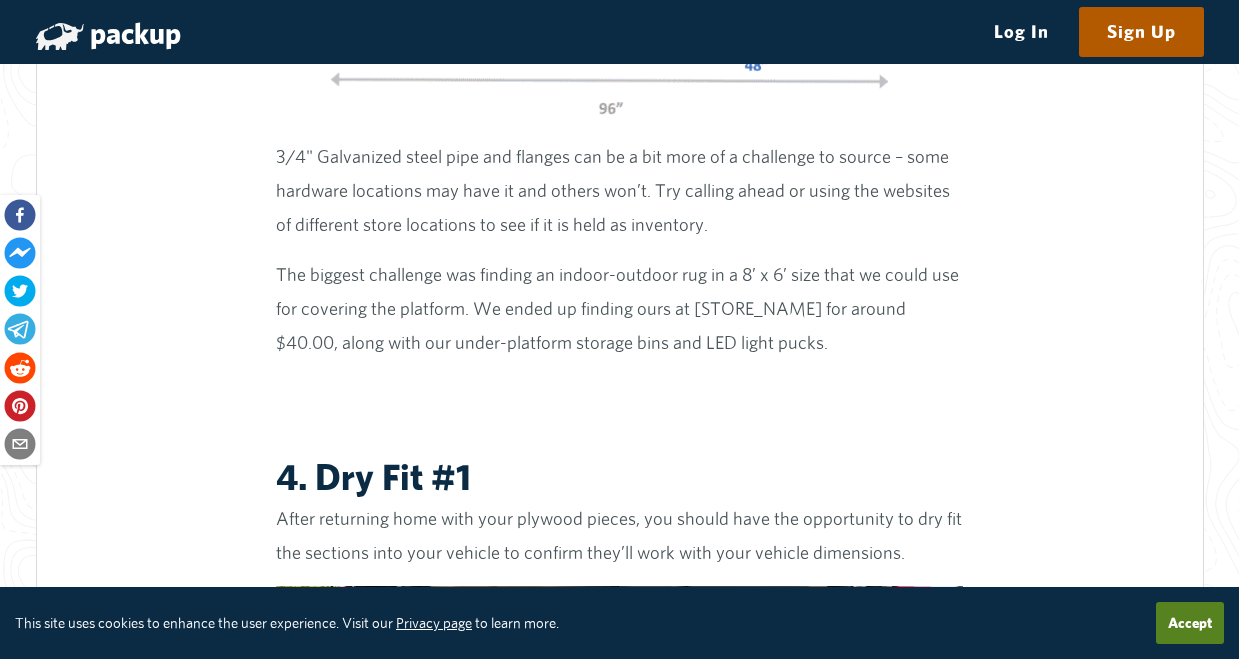 click on "The biggest challenge was finding an indoor-outdoor rug in a 8’ x 6’ size that we could use for covering the platform. We ended up finding ours at [STORE_NAME] for around $40.00, along with our under-platform storage bins and LED light pucks." at bounding box center (619, 309) 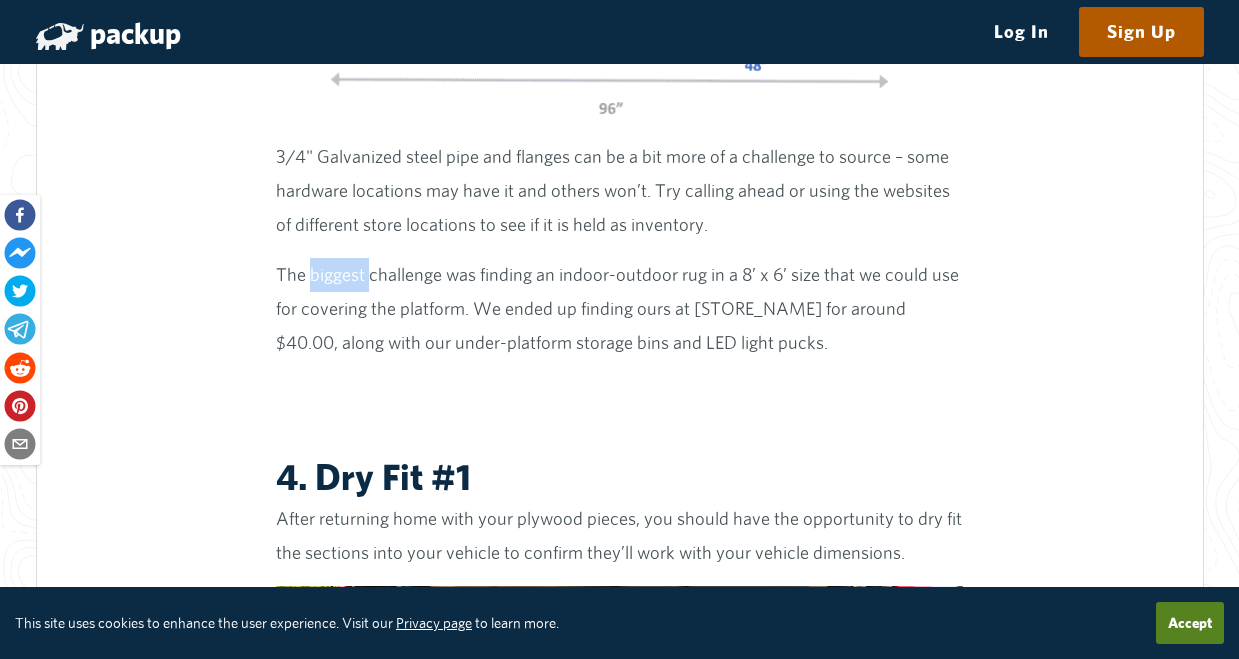 click on "The biggest challenge was finding an indoor-outdoor rug in a 8’ x 6’ size that we could use for covering the platform. We ended up finding ours at [STORE_NAME] for around $40.00, along with our under-platform storage bins and LED light pucks." at bounding box center [619, 309] 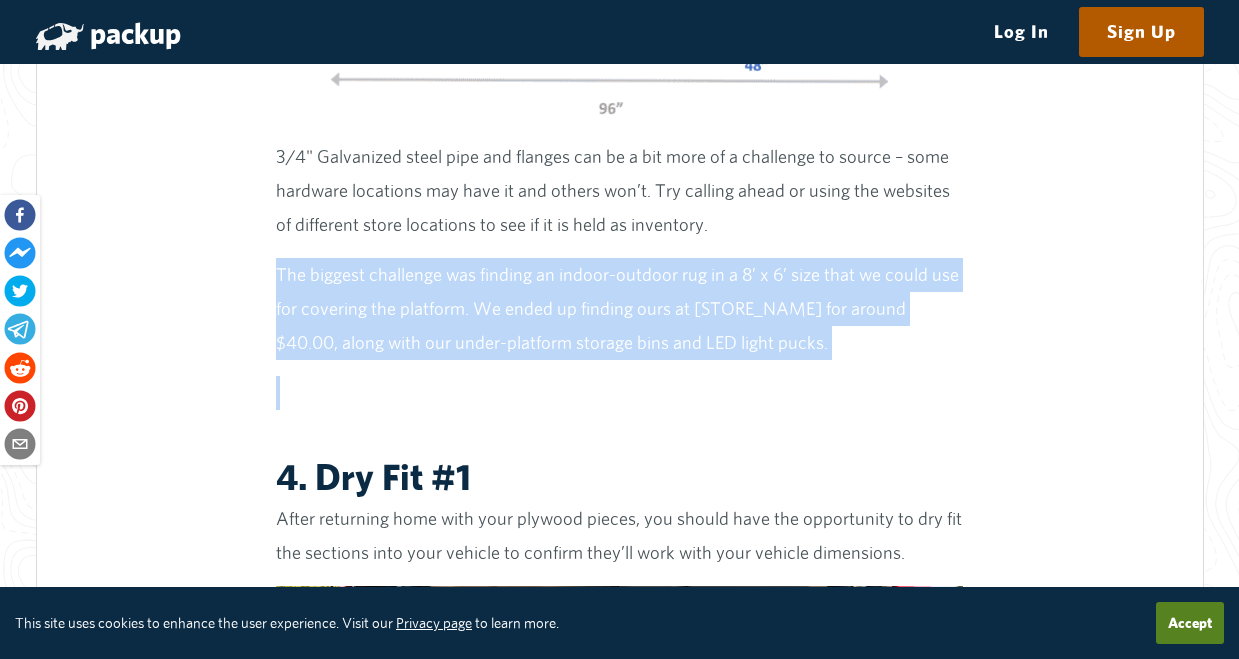 click on "The biggest challenge was finding an indoor-outdoor rug in a 8’ x 6’ size that we could use for covering the platform. We ended up finding ours at [STORE_NAME] for around $40.00, along with our under-platform storage bins and LED light pucks." at bounding box center [619, 309] 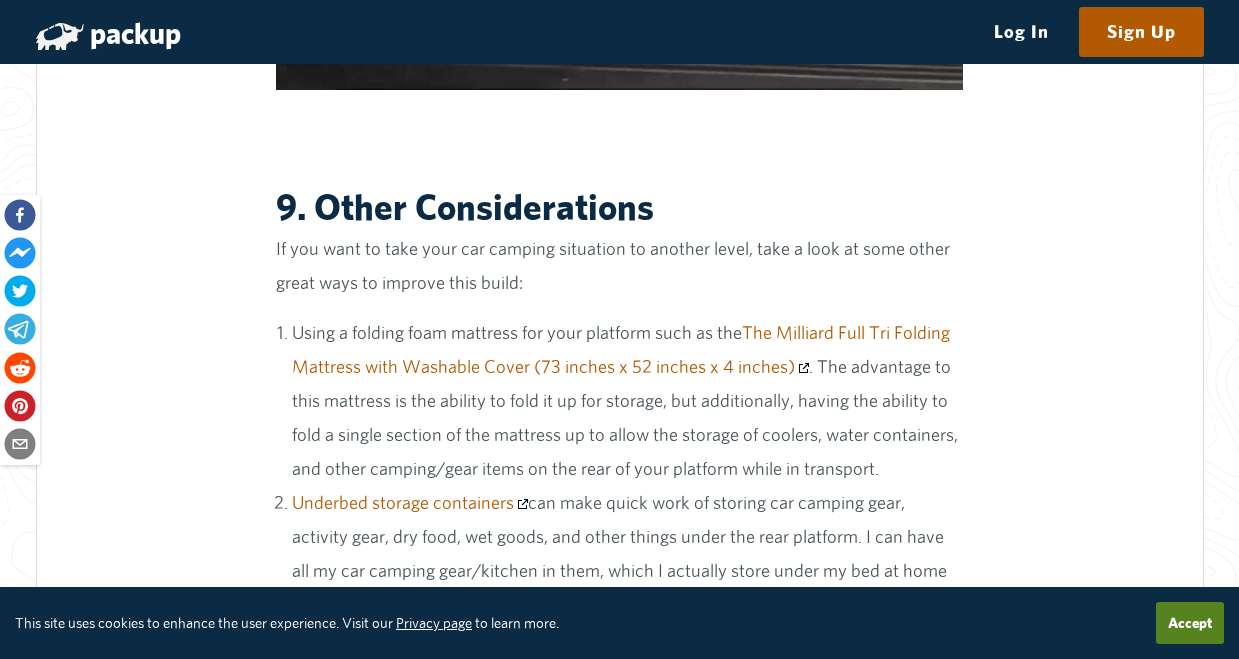 scroll, scrollTop: 14800, scrollLeft: 0, axis: vertical 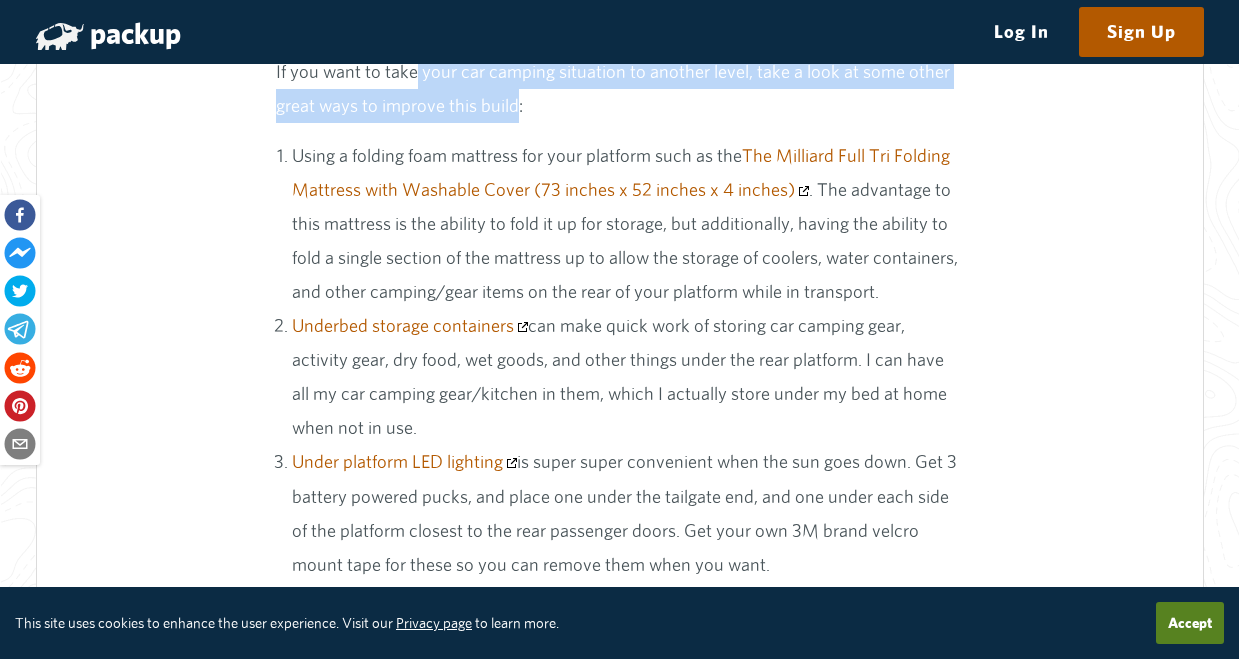 drag, startPoint x: 423, startPoint y: 131, endPoint x: 534, endPoint y: 157, distance: 114.00439 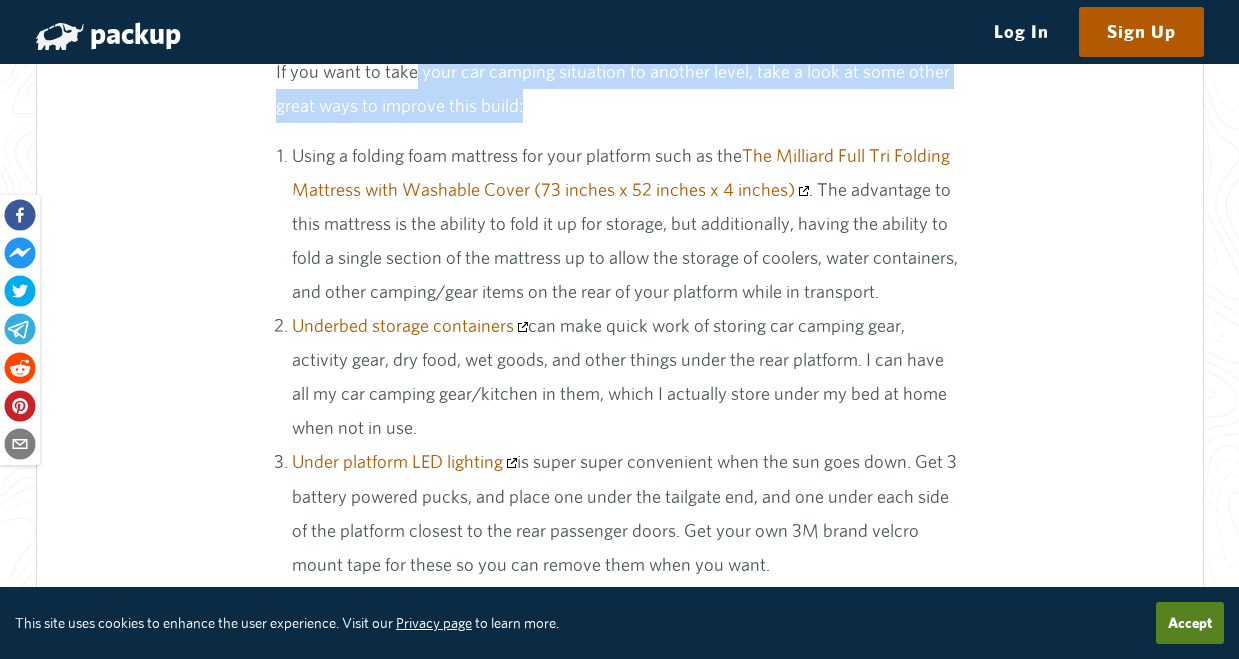 drag, startPoint x: 534, startPoint y: 157, endPoint x: 383, endPoint y: 151, distance: 151.11916 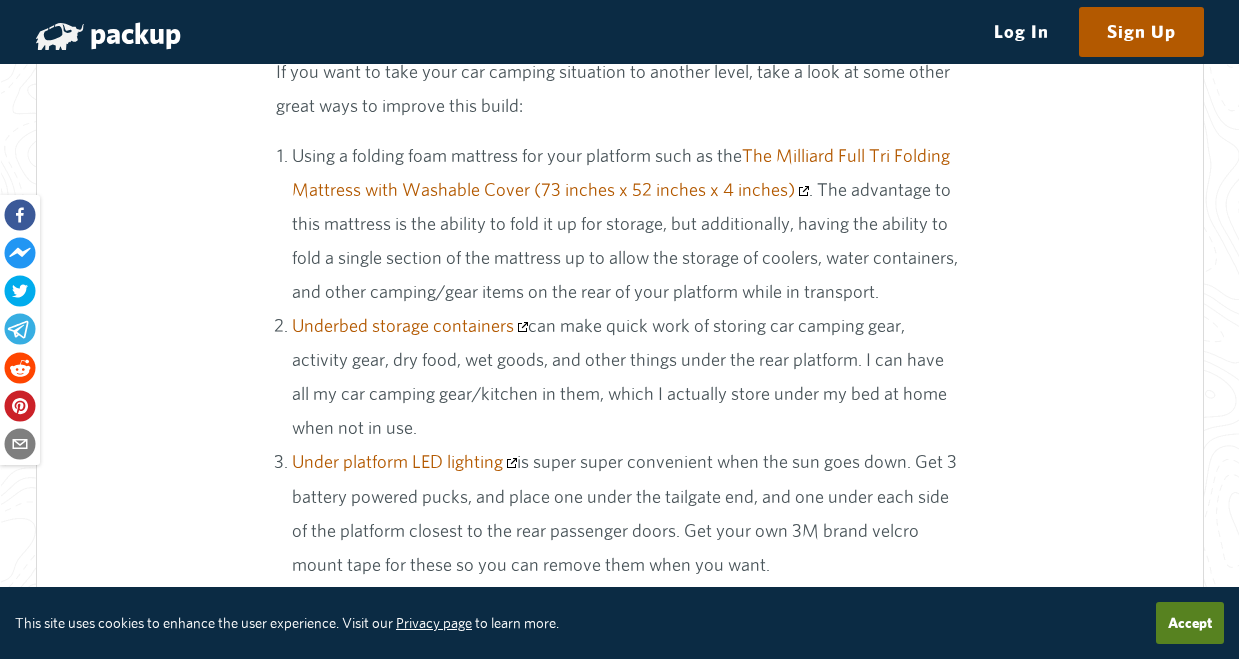 click on "If you want to take your car camping situation to another level, take a look at some other great ways to improve this build:" at bounding box center [619, 89] 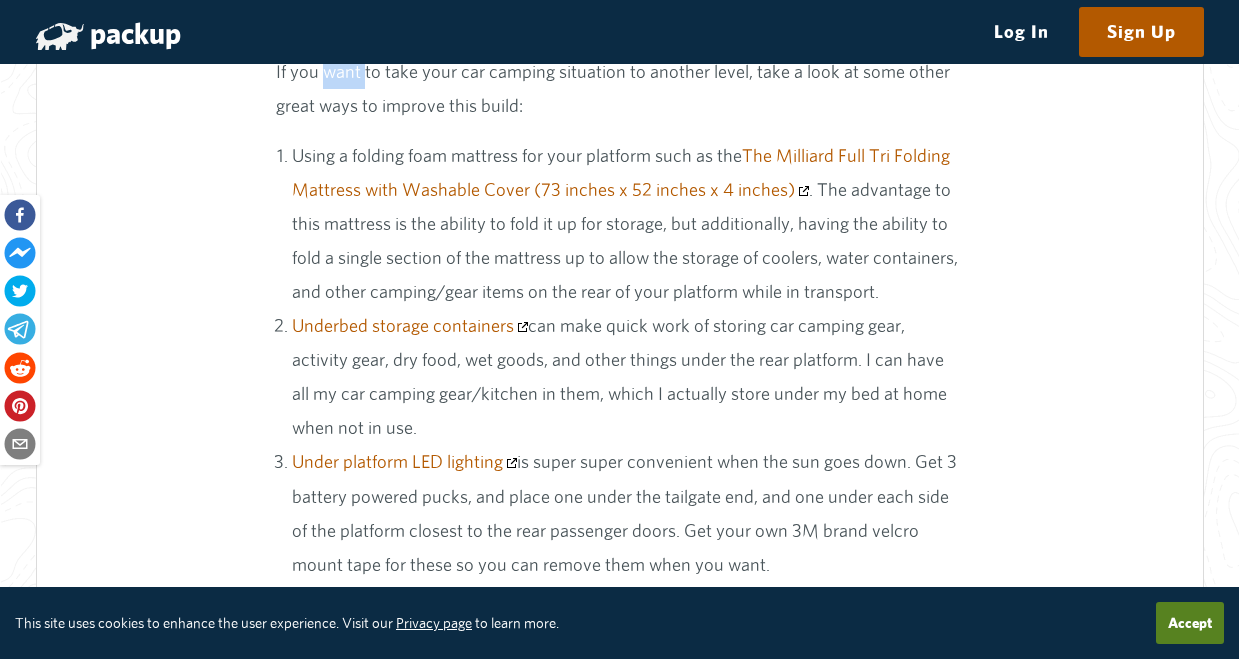click on "If you want to take your car camping situation to another level, take a look at some other great ways to improve this build:" at bounding box center [619, 89] 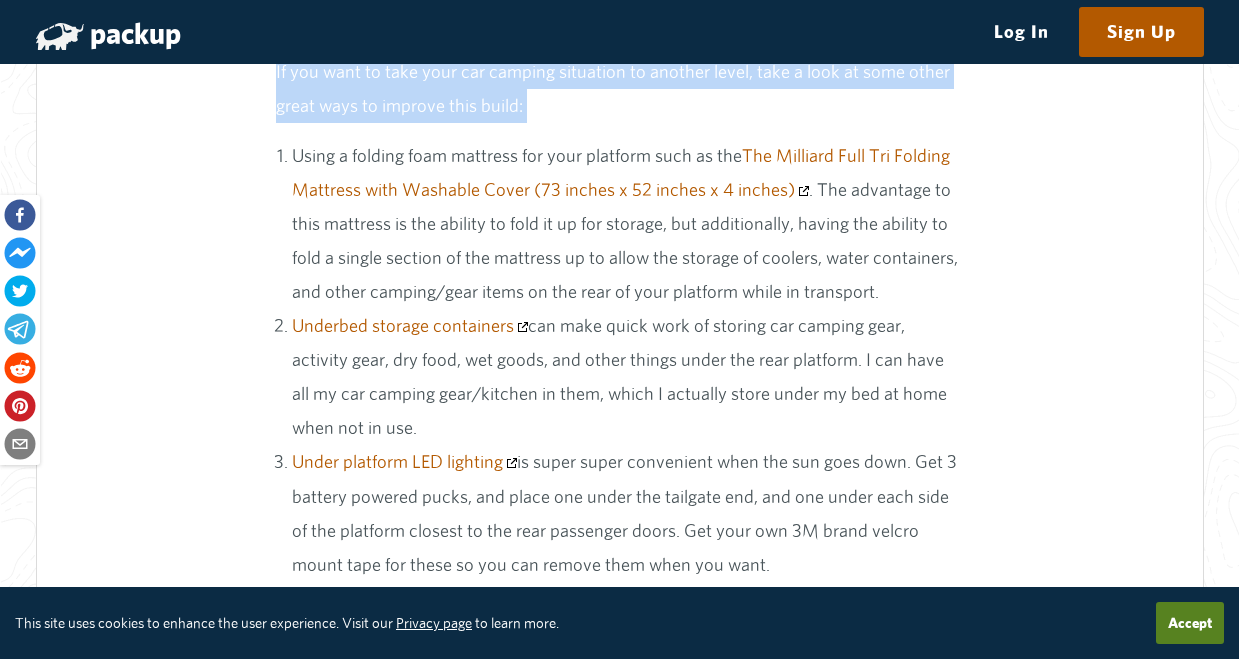 click on "If you want to take your car camping situation to another level, take a look at some other great ways to improve this build:" at bounding box center [619, 89] 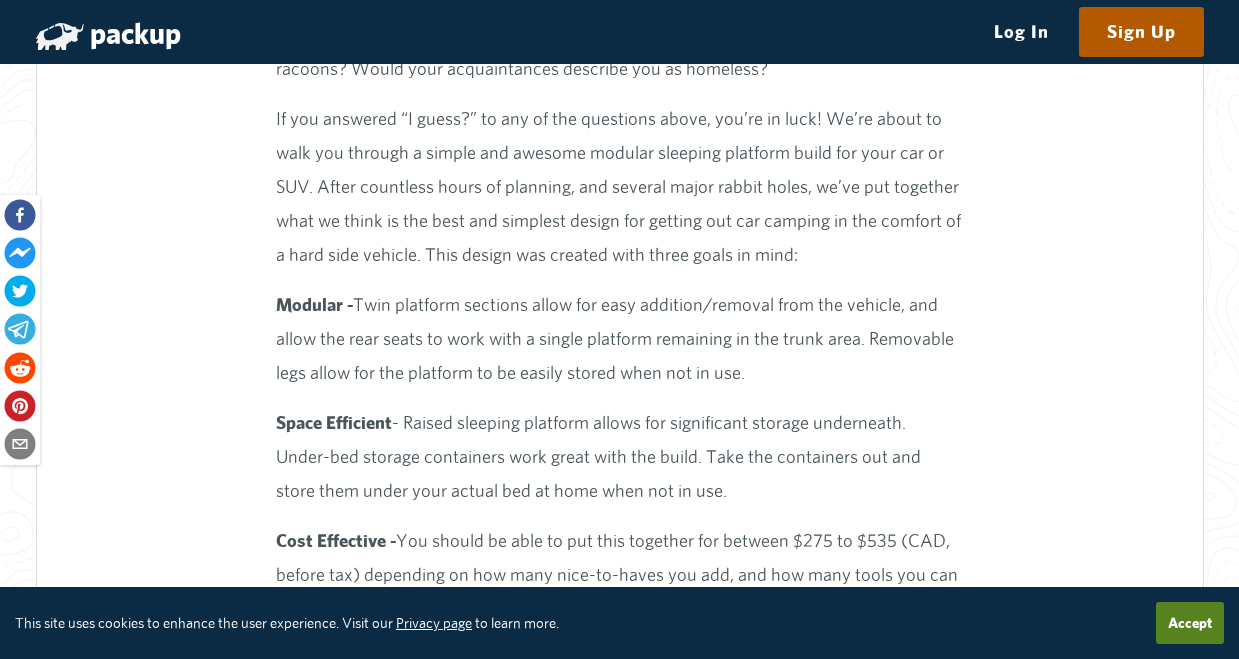 scroll, scrollTop: 1700, scrollLeft: 0, axis: vertical 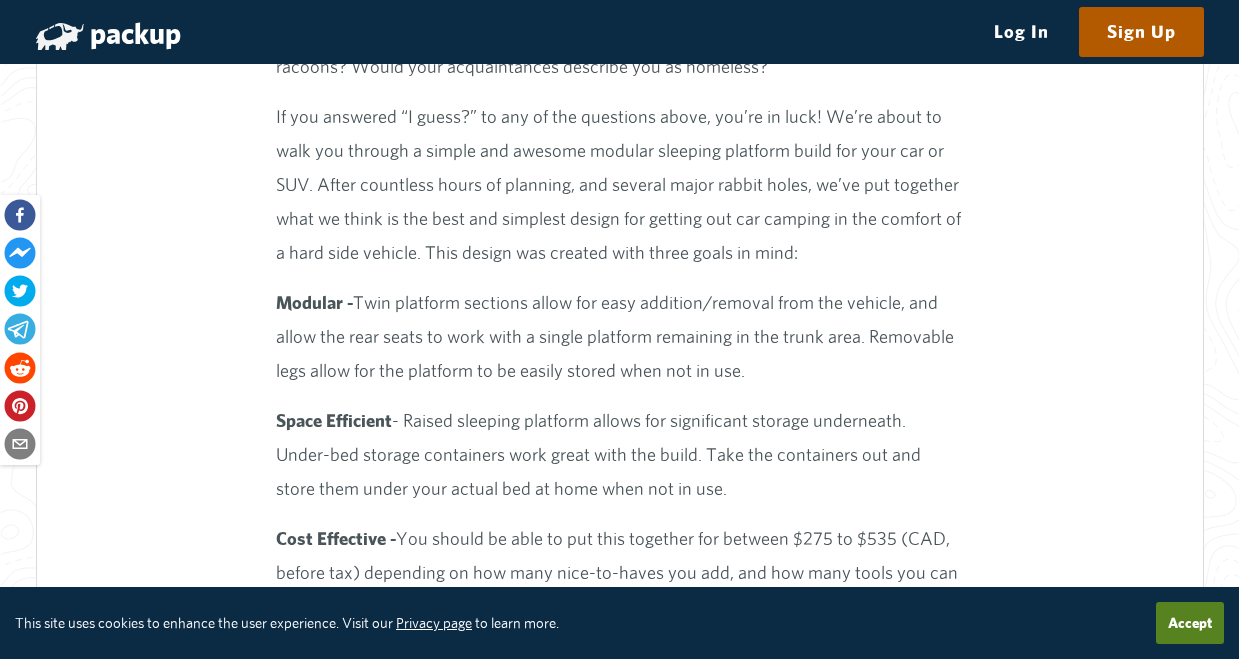 click on "Modular -  Twin platform sections allow for easy addition/removal from the vehicle, and allow the rear seats to work with a single platform remaining in the trunk area. Removable legs allow for the platform to be easily stored when not in use." at bounding box center [619, 337] 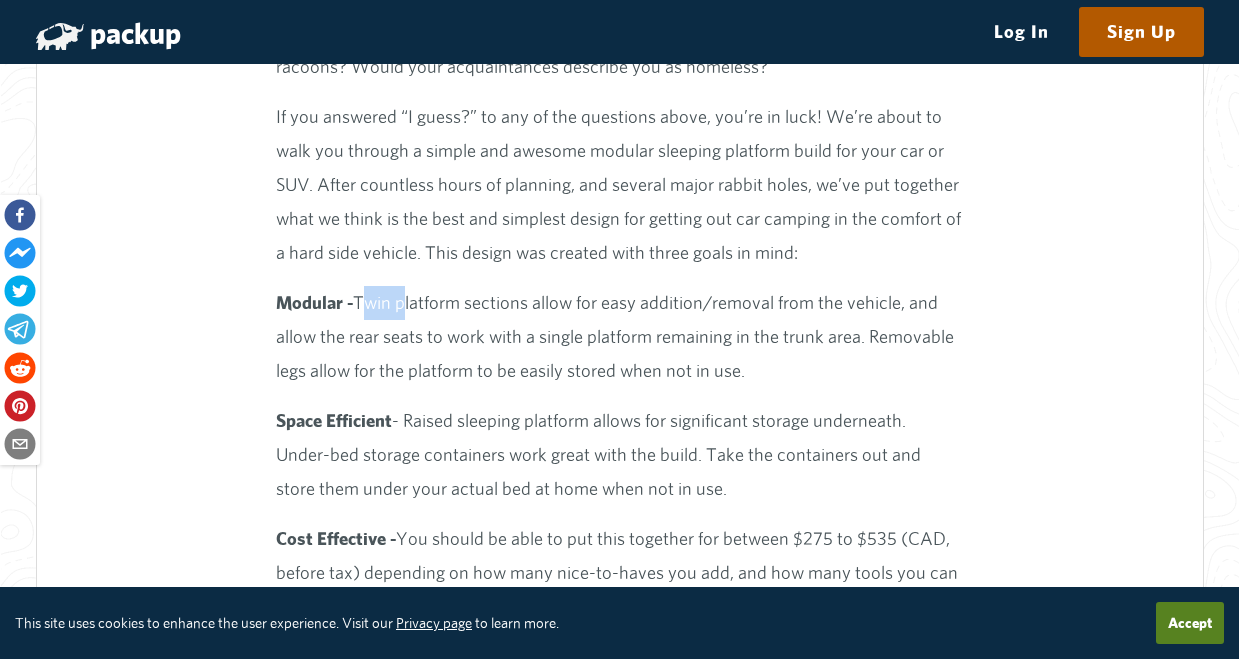 click on "Modular -  Twin platform sections allow for easy addition/removal from the vehicle, and allow the rear seats to work with a single platform remaining in the trunk area. Removable legs allow for the platform to be easily stored when not in use." at bounding box center [619, 337] 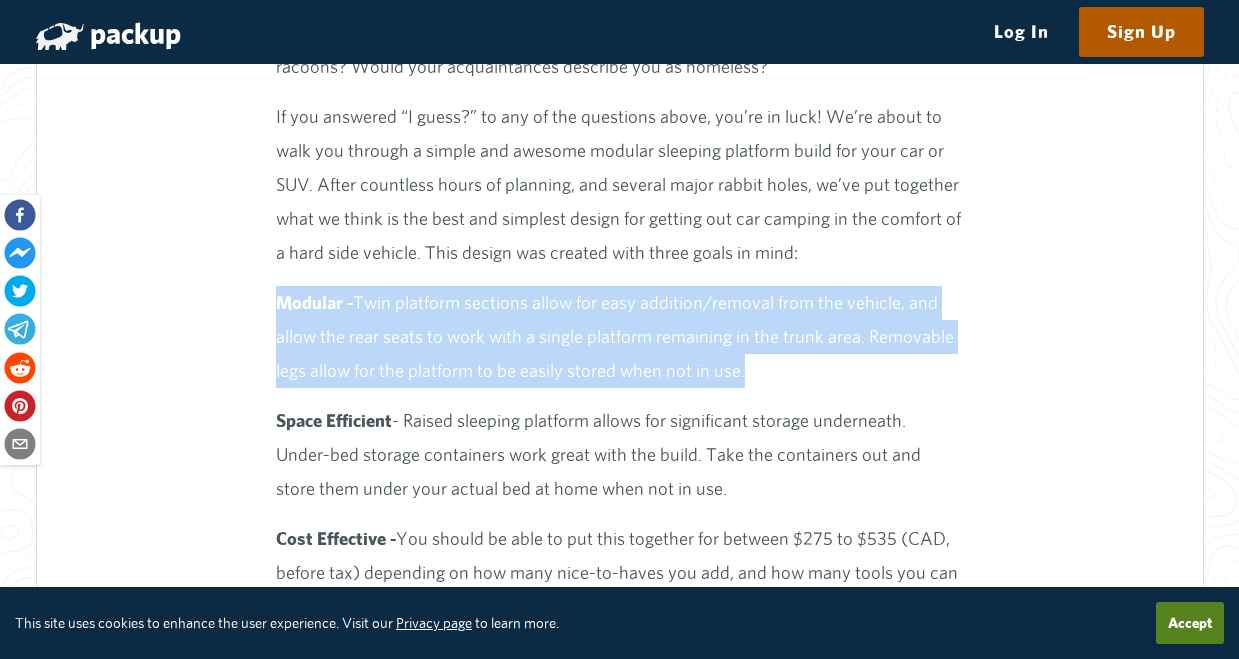 click on "Modular -  Twin platform sections allow for easy addition/removal from the vehicle, and allow the rear seats to work with a single platform remaining in the trunk area. Removable legs allow for the platform to be easily stored when not in use." at bounding box center (619, 337) 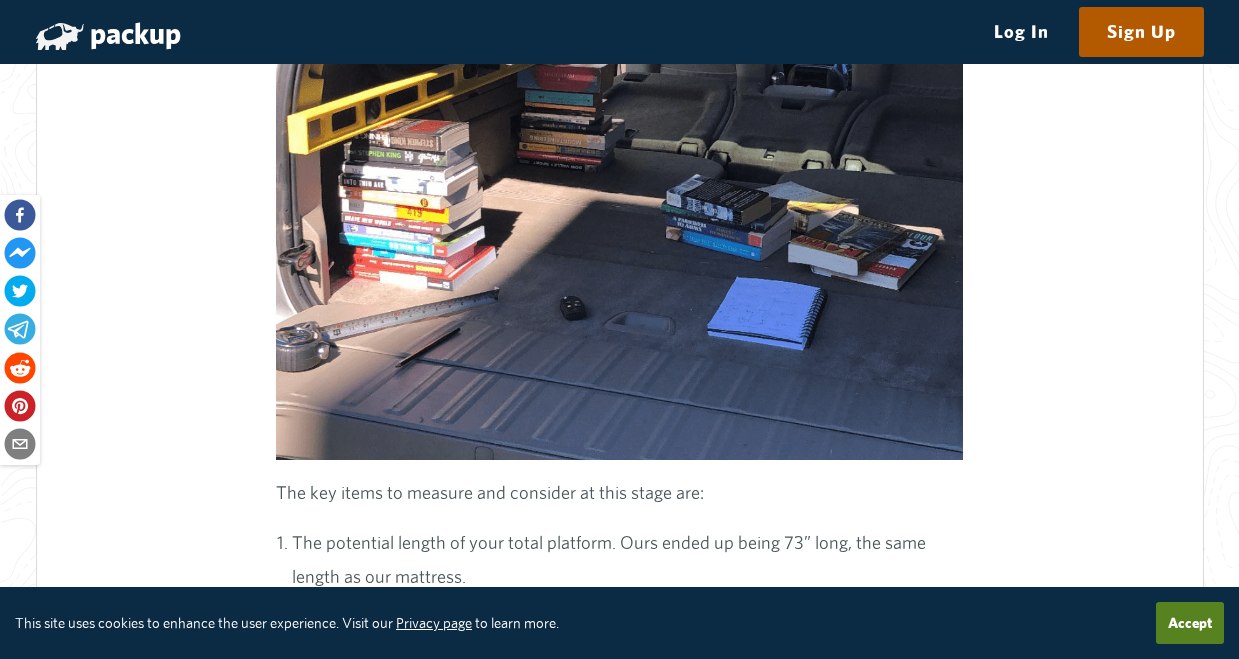 scroll, scrollTop: 6200, scrollLeft: 0, axis: vertical 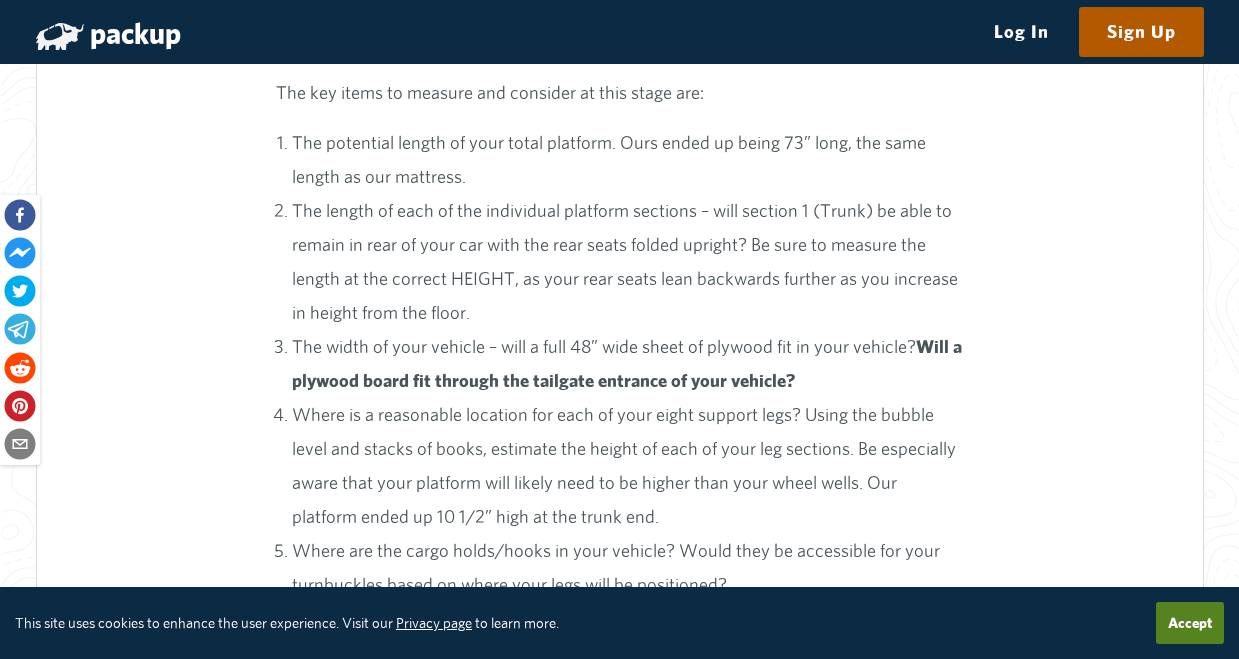 click on "The length of each of the individual platform sections – will section 1 (Trunk) be able to remain in rear of your car with the rear seats folded upright? Be sure to measure the length at the correct HEIGHT, as your rear seats lean backwards further as you increase in height from the floor." at bounding box center (627, 262) 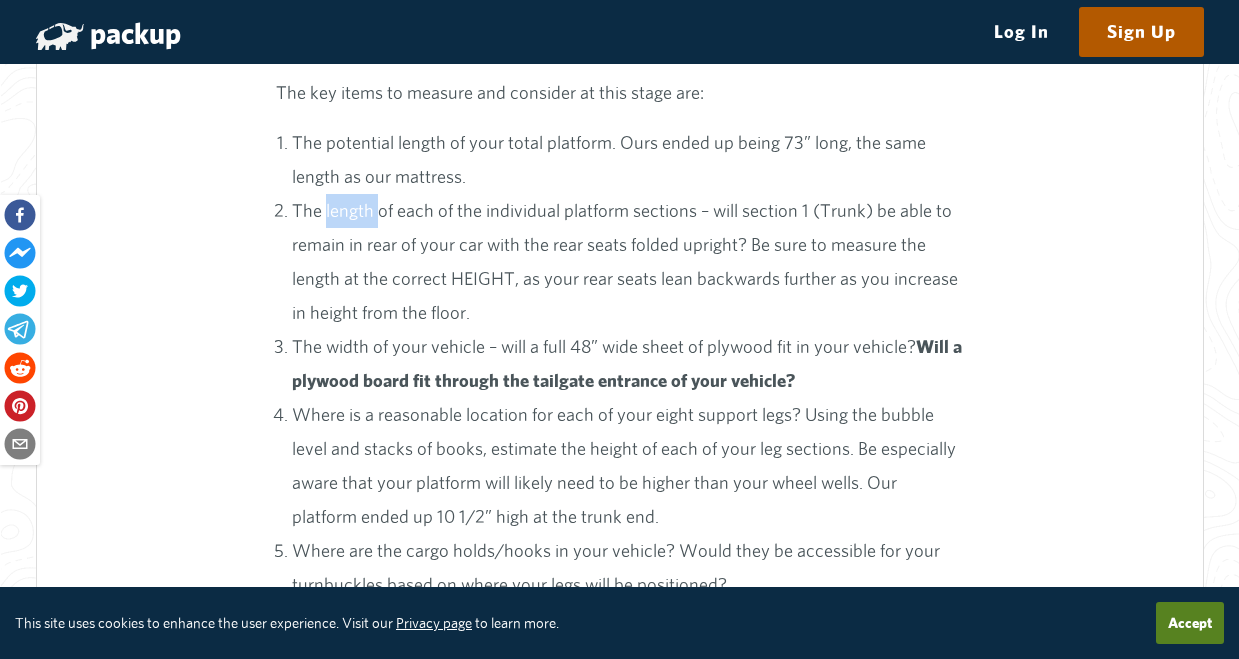 click on "The length of each of the individual platform sections – will section 1 (Trunk) be able to remain in rear of your car with the rear seats folded upright? Be sure to measure the length at the correct HEIGHT, as your rear seats lean backwards further as you increase in height from the floor." at bounding box center (627, 262) 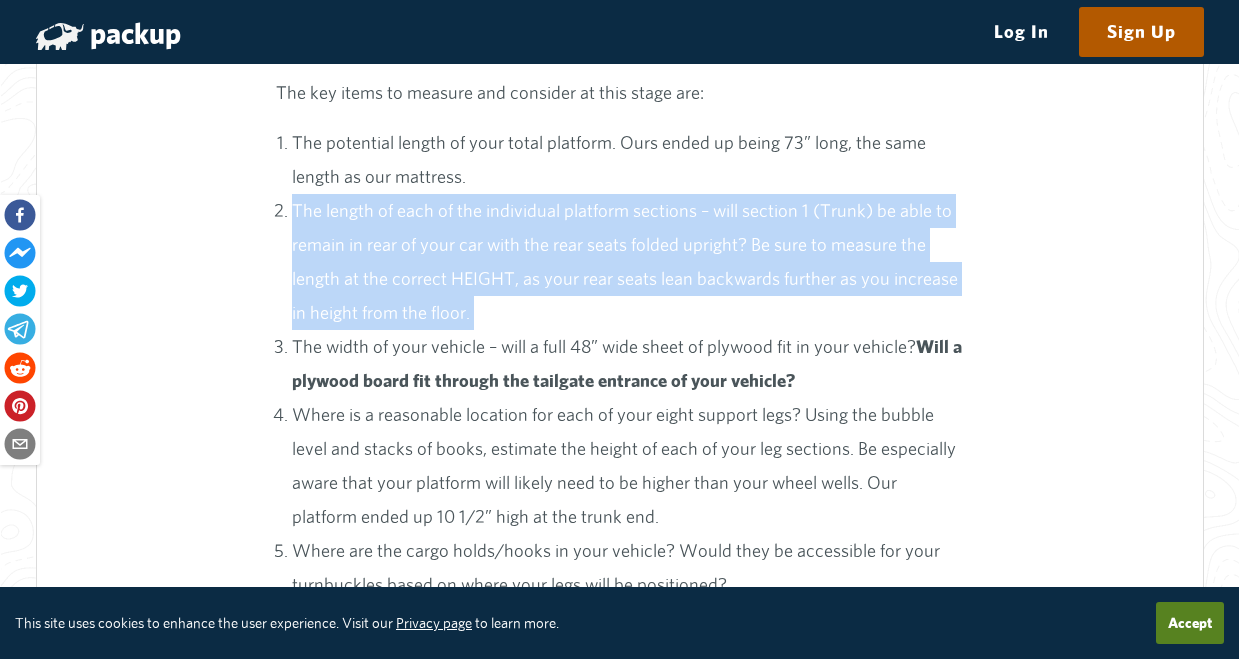 click on "The length of each of the individual platform sections – will section 1 (Trunk) be able to remain in rear of your car with the rear seats folded upright? Be sure to measure the length at the correct HEIGHT, as your rear seats lean backwards further as you increase in height from the floor." at bounding box center (627, 262) 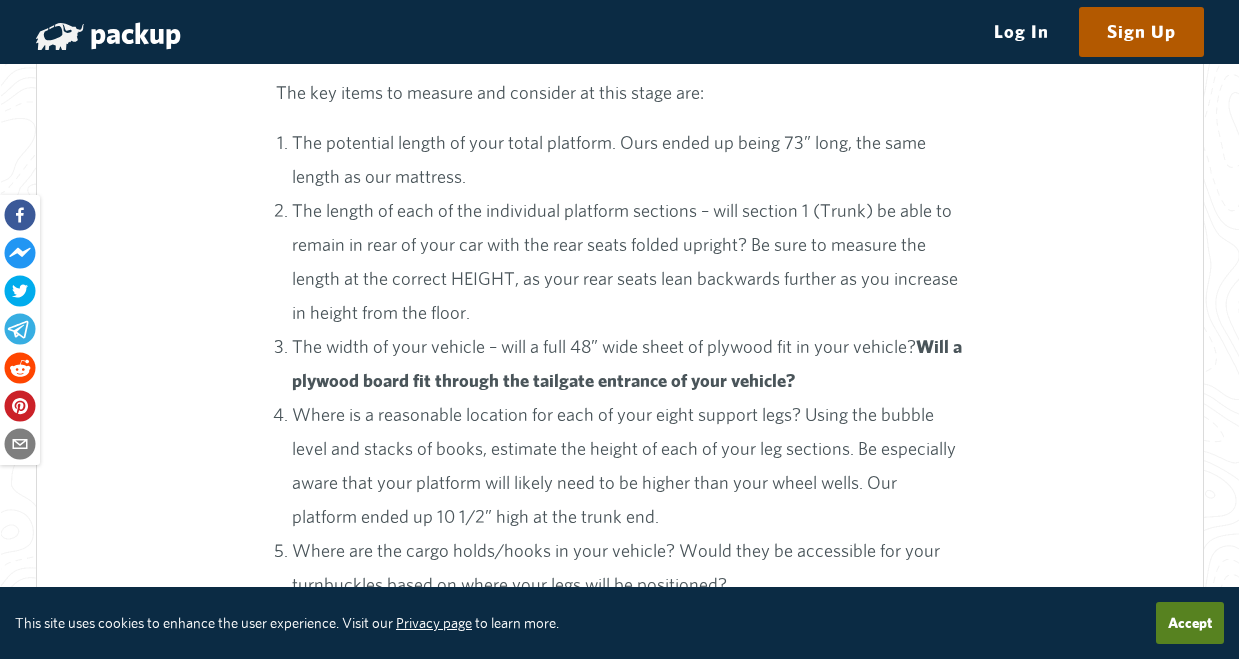 click on "The length of each of the individual platform sections – will section 1 (Trunk) be able to remain in rear of your car with the rear seats folded upright? Be sure to measure the length at the correct HEIGHT, as your rear seats lean backwards further as you increase in height from the floor." at bounding box center (627, 262) 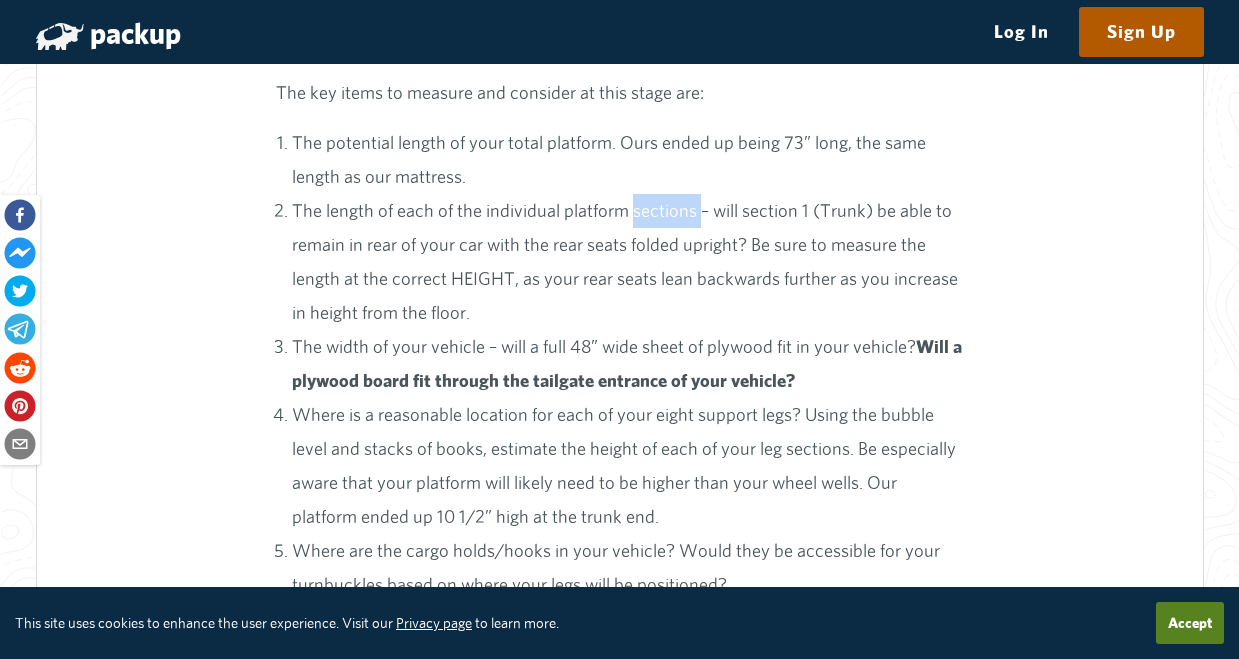 click on "The length of each of the individual platform sections – will section 1 (Trunk) be able to remain in rear of your car with the rear seats folded upright? Be sure to measure the length at the correct HEIGHT, as your rear seats lean backwards further as you increase in height from the floor." at bounding box center [627, 262] 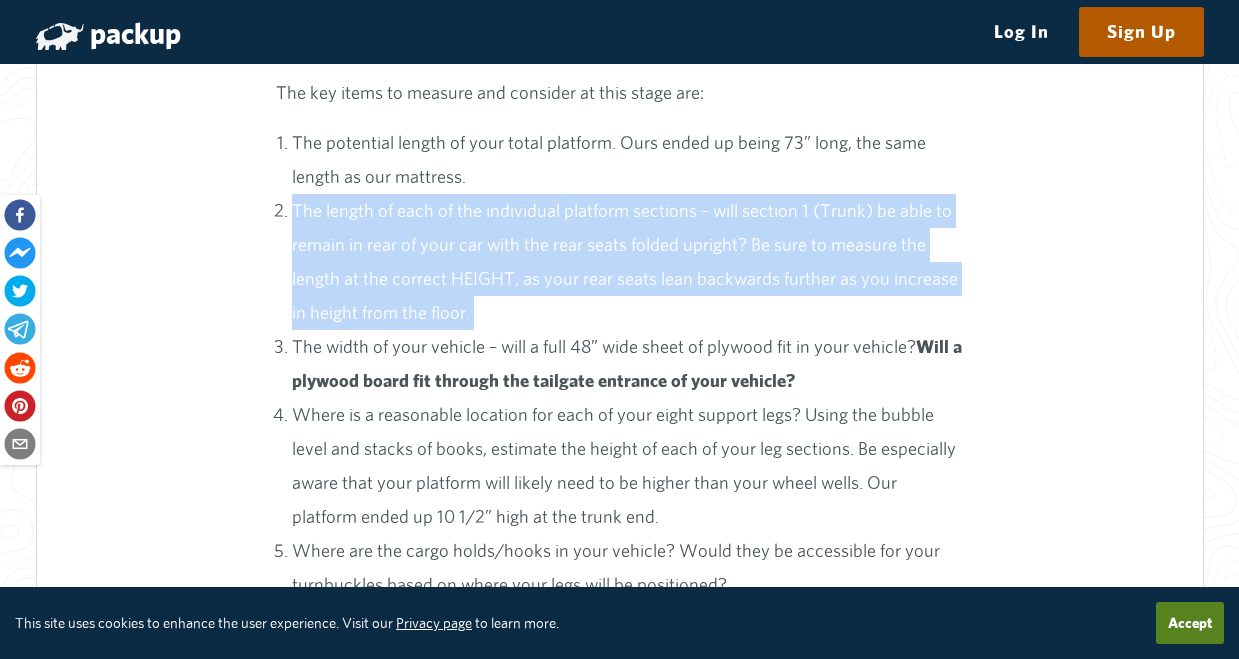 click on "The length of each of the individual platform sections – will section 1 (Trunk) be able to remain in rear of your car with the rear seats folded upright? Be sure to measure the length at the correct HEIGHT, as your rear seats lean backwards further as you increase in height from the floor." at bounding box center (627, 262) 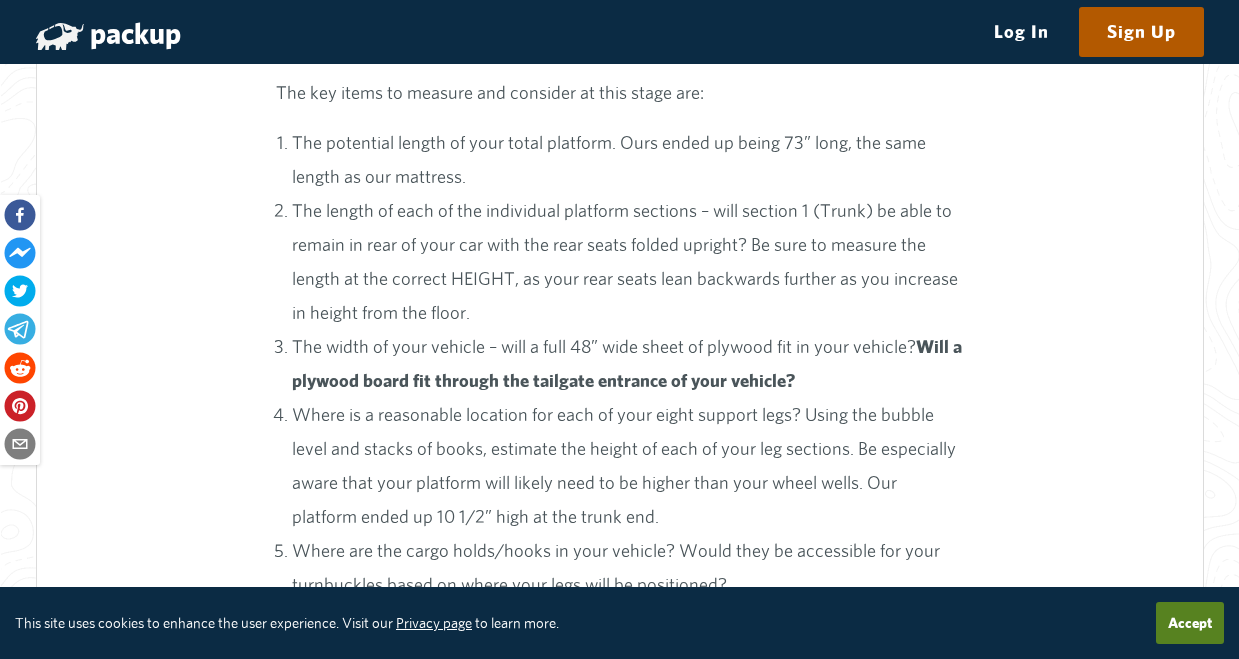 drag, startPoint x: 639, startPoint y: 338, endPoint x: 768, endPoint y: 271, distance: 145.36162 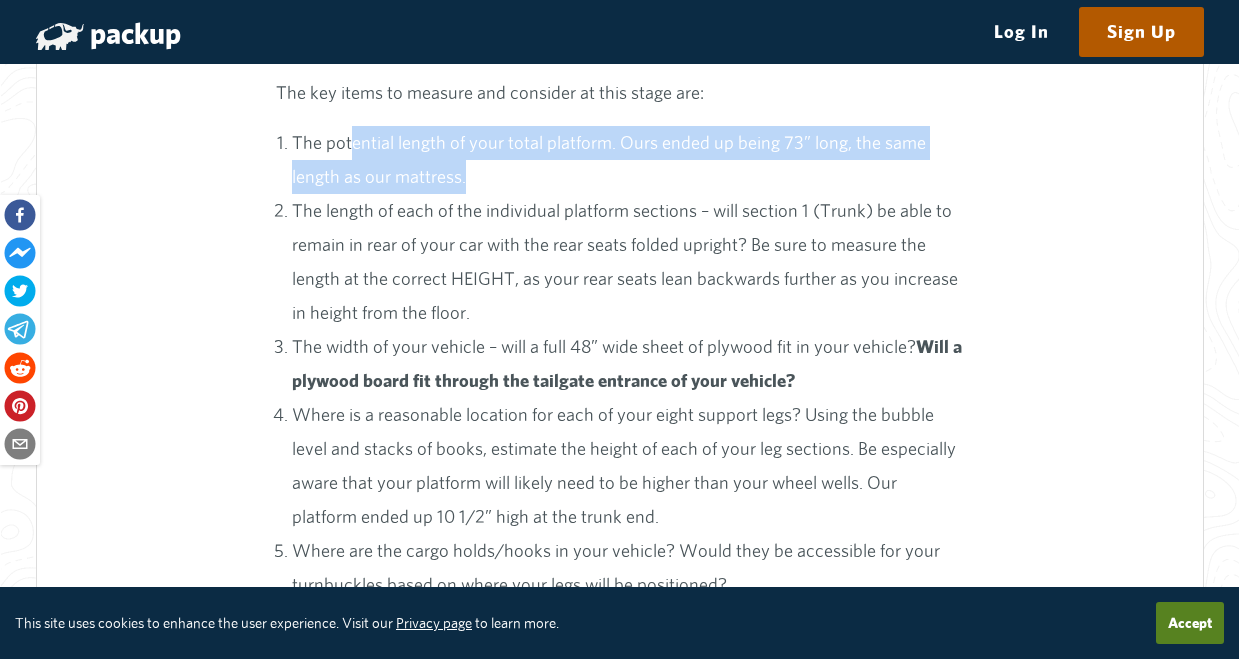 drag, startPoint x: 363, startPoint y: 264, endPoint x: 476, endPoint y: 287, distance: 115.316956 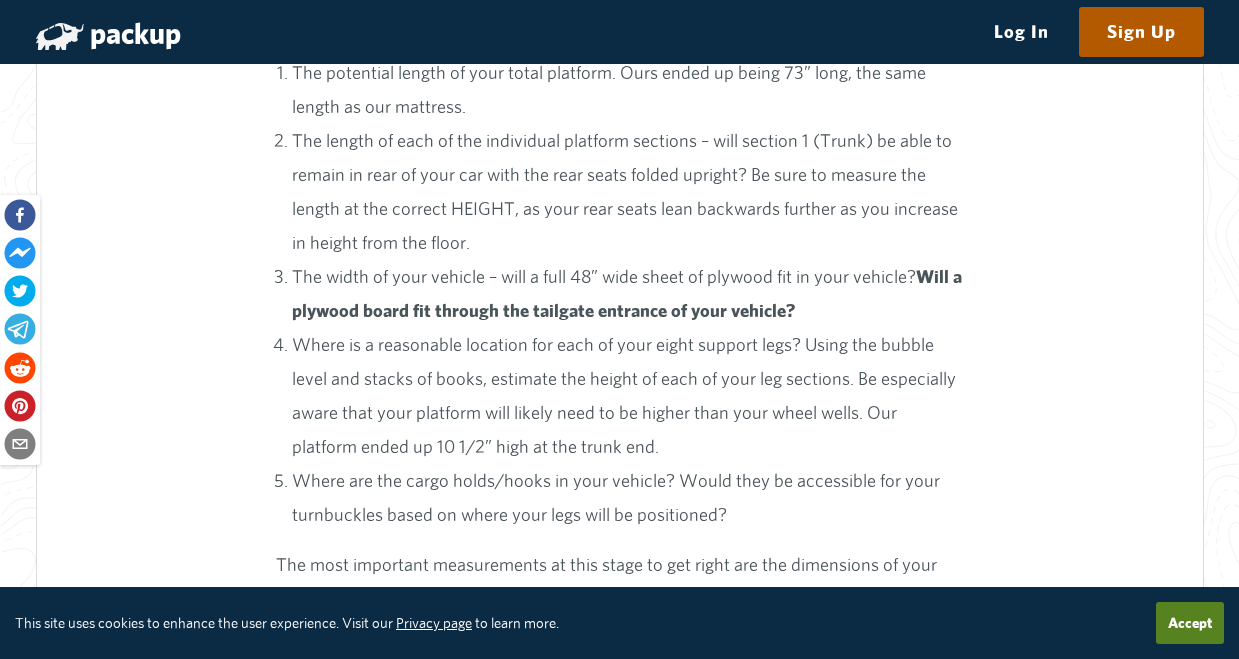 scroll, scrollTop: 6300, scrollLeft: 0, axis: vertical 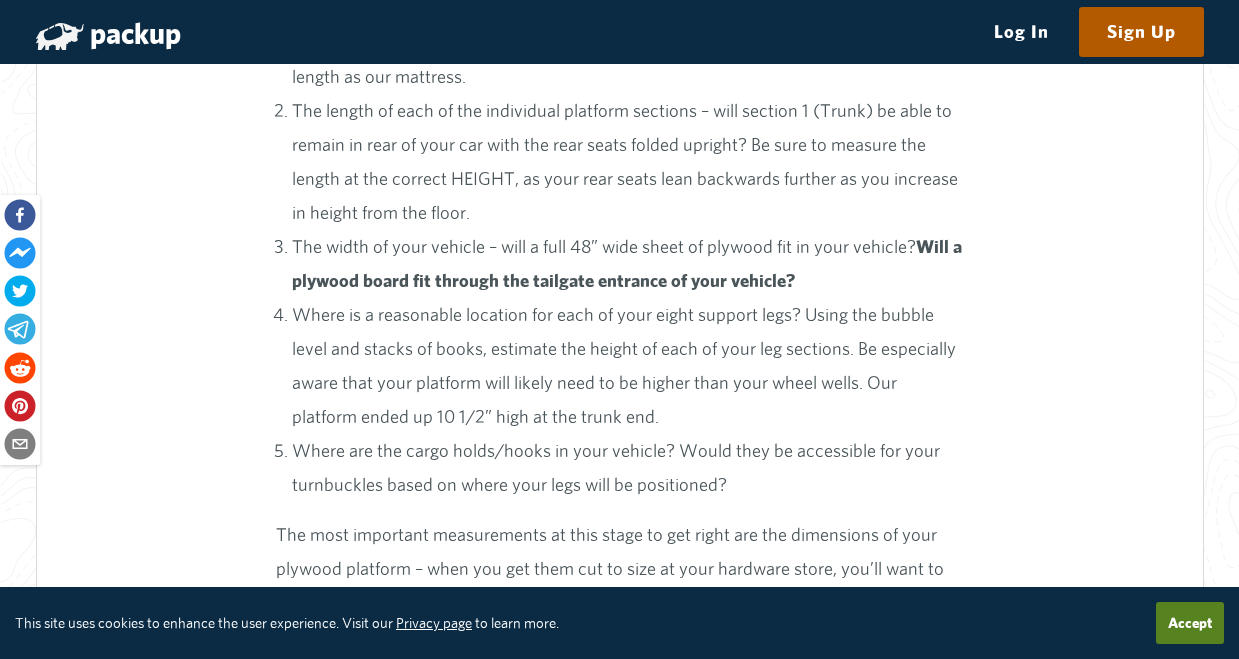 click on "The length of each of the individual platform sections – will section 1 (Trunk) be able to remain in rear of your car with the rear seats folded upright? Be sure to measure the length at the correct HEIGHT, as your rear seats lean backwards further as you increase in height from the floor." at bounding box center [627, 162] 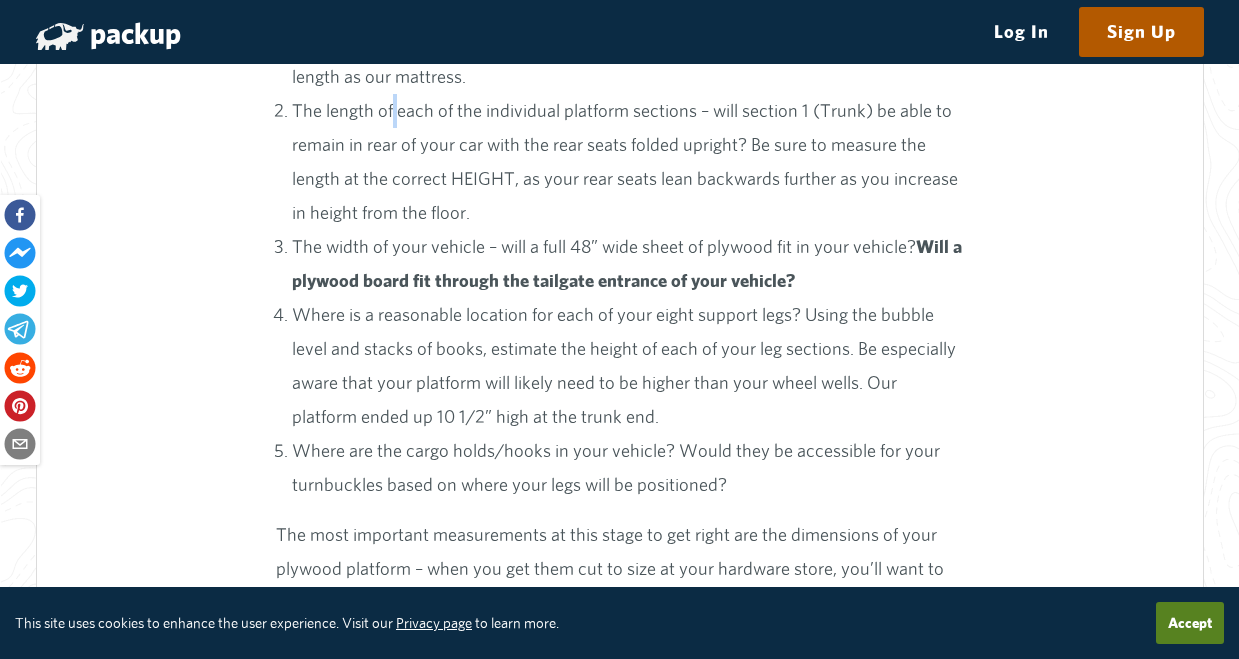 click on "The length of each of the individual platform sections – will section 1 (Trunk) be able to remain in rear of your car with the rear seats folded upright? Be sure to measure the length at the correct HEIGHT, as your rear seats lean backwards further as you increase in height from the floor." at bounding box center [627, 162] 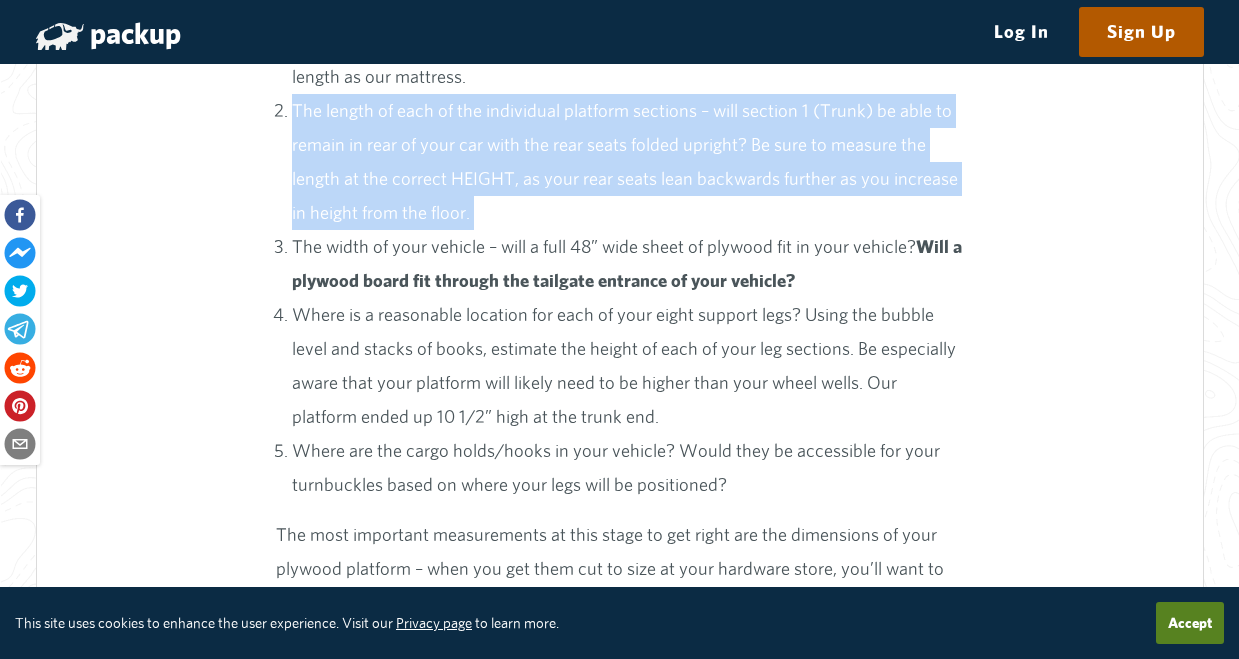 click on "The length of each of the individual platform sections – will section 1 (Trunk) be able to remain in rear of your car with the rear seats folded upright? Be sure to measure the length at the correct HEIGHT, as your rear seats lean backwards further as you increase in height from the floor." at bounding box center (627, 162) 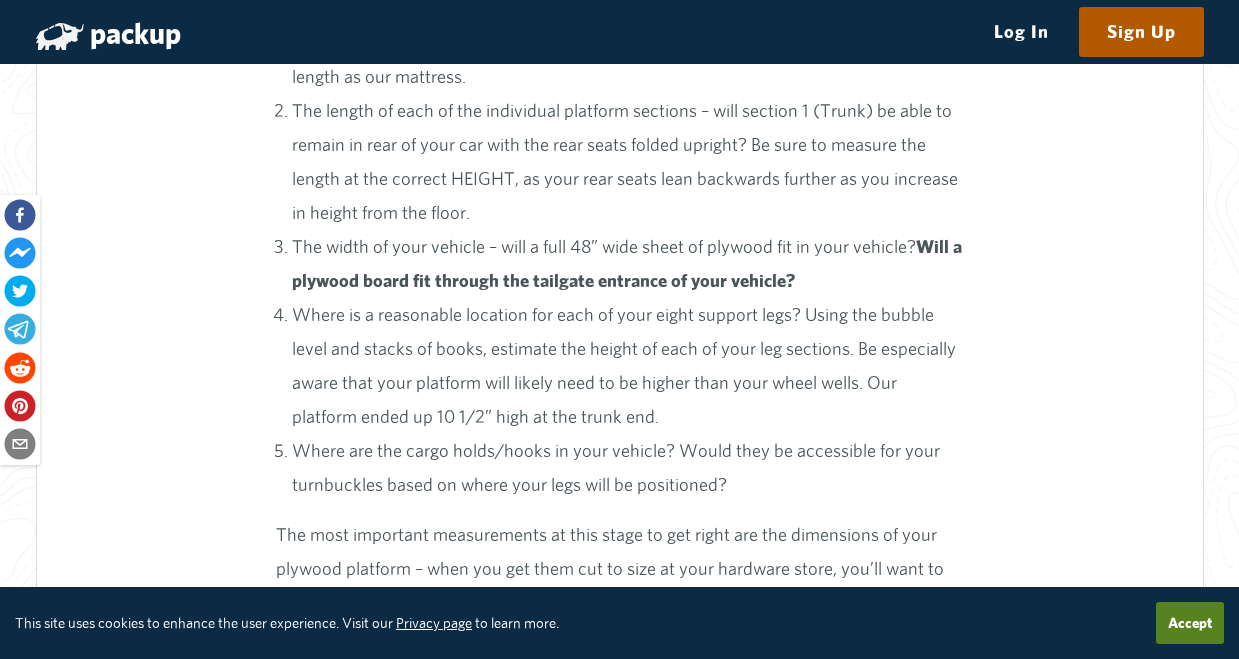 click on "The length of each of the individual platform sections – will section 1 (Trunk) be able to remain in rear of your car with the rear seats folded upright? Be sure to measure the length at the correct HEIGHT, as your rear seats lean backwards further as you increase in height from the floor." at bounding box center [627, 162] 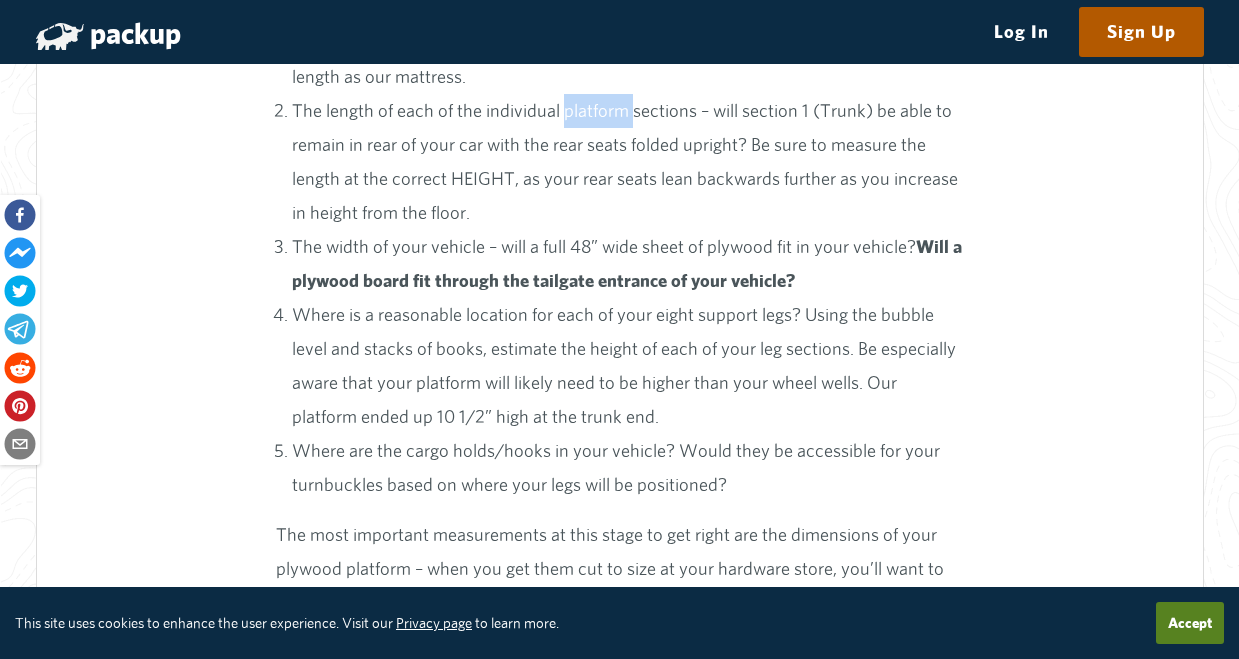 click on "The length of each of the individual platform sections – will section 1 (Trunk) be able to remain in rear of your car with the rear seats folded upright? Be sure to measure the length at the correct HEIGHT, as your rear seats lean backwards further as you increase in height from the floor." at bounding box center [627, 162] 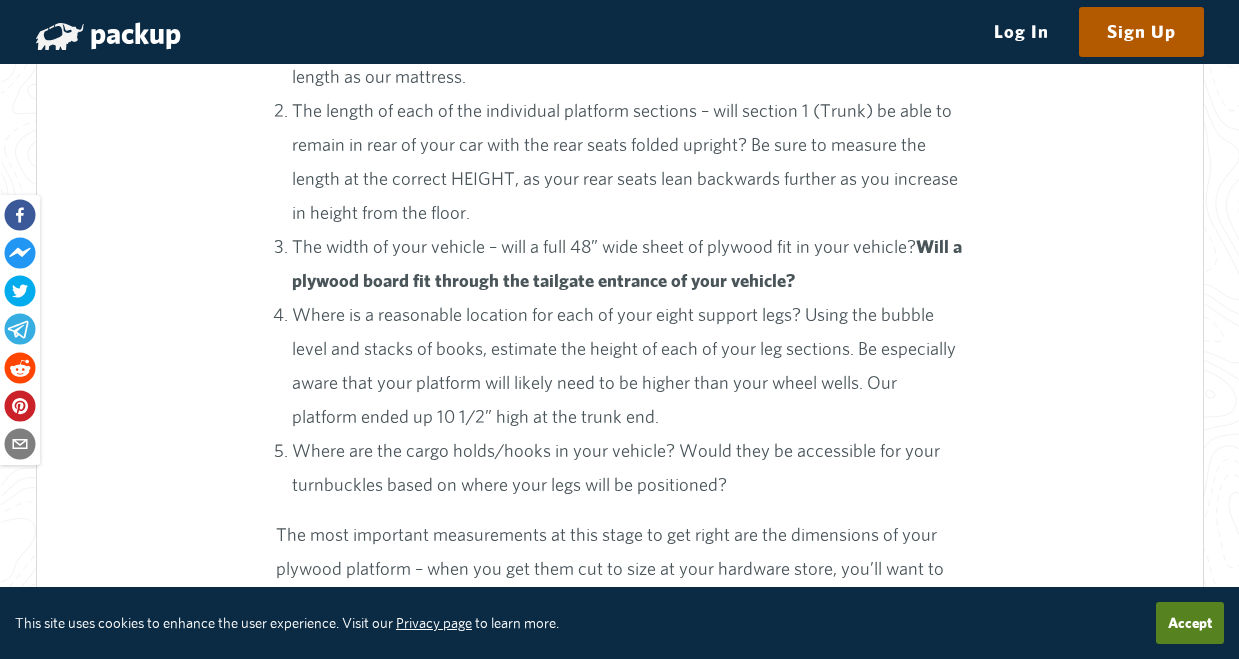 click on "Will a plywood board fit through the tailgate entrance of your vehicle?" at bounding box center (627, 263) 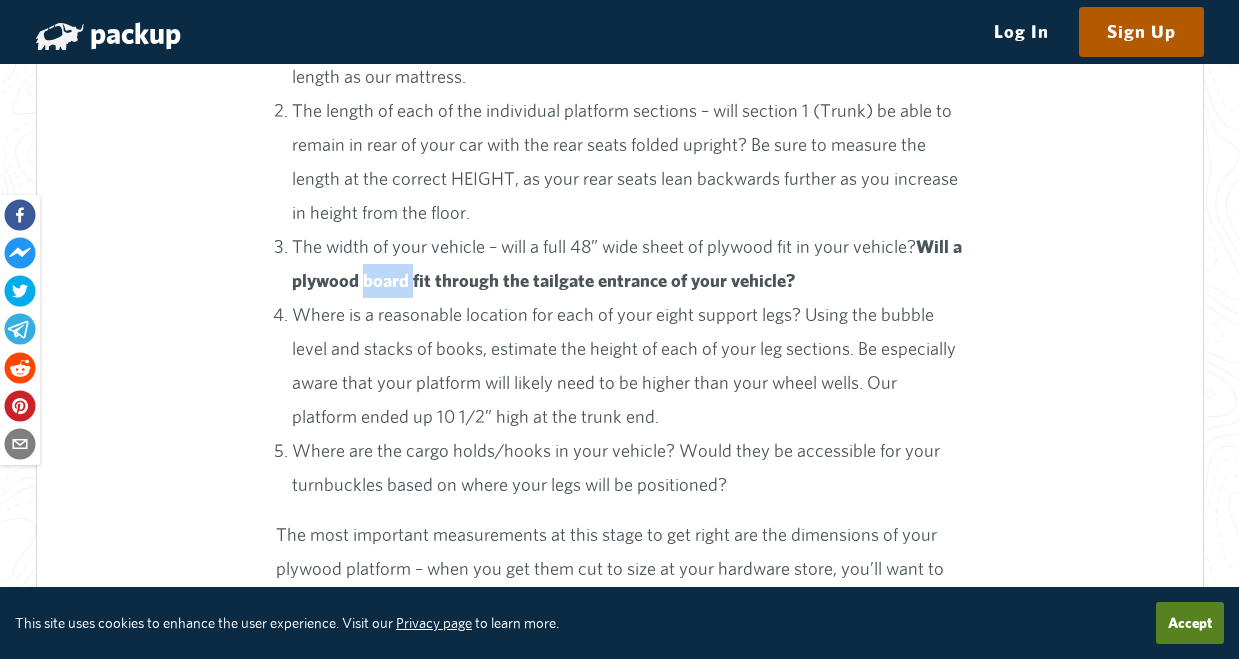 click on "Will a plywood board fit through the tailgate entrance of your vehicle?" at bounding box center [627, 263] 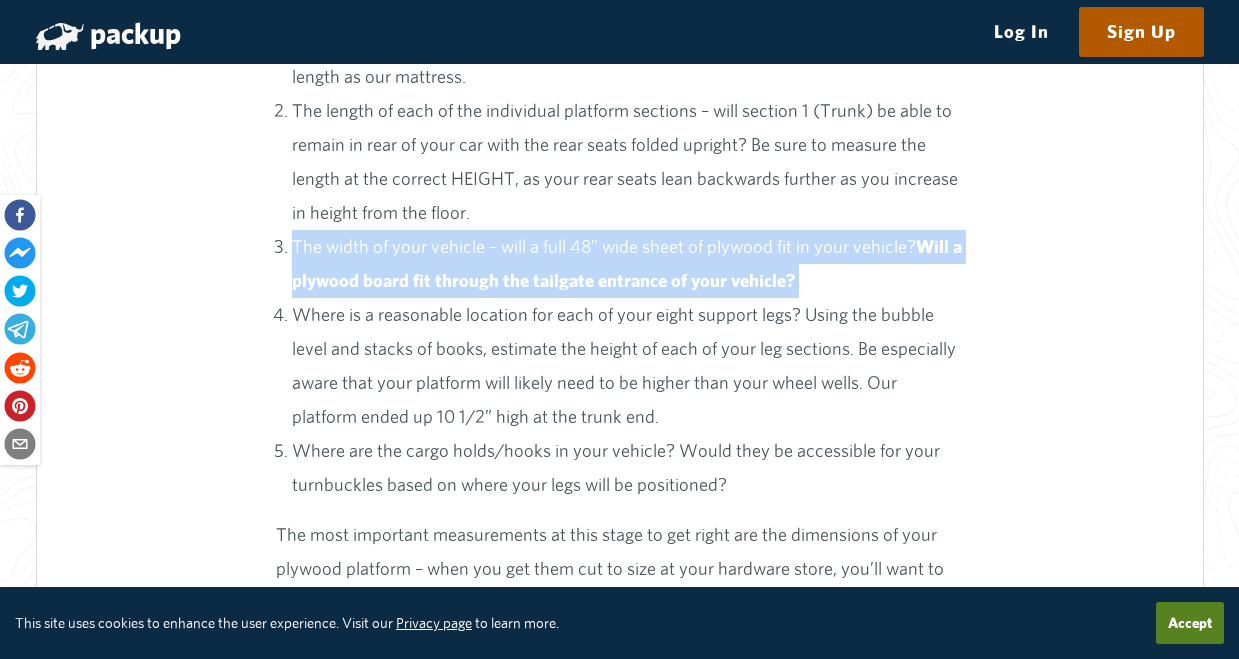 click on "Will a plywood board fit through the tailgate entrance of your vehicle?" at bounding box center [627, 263] 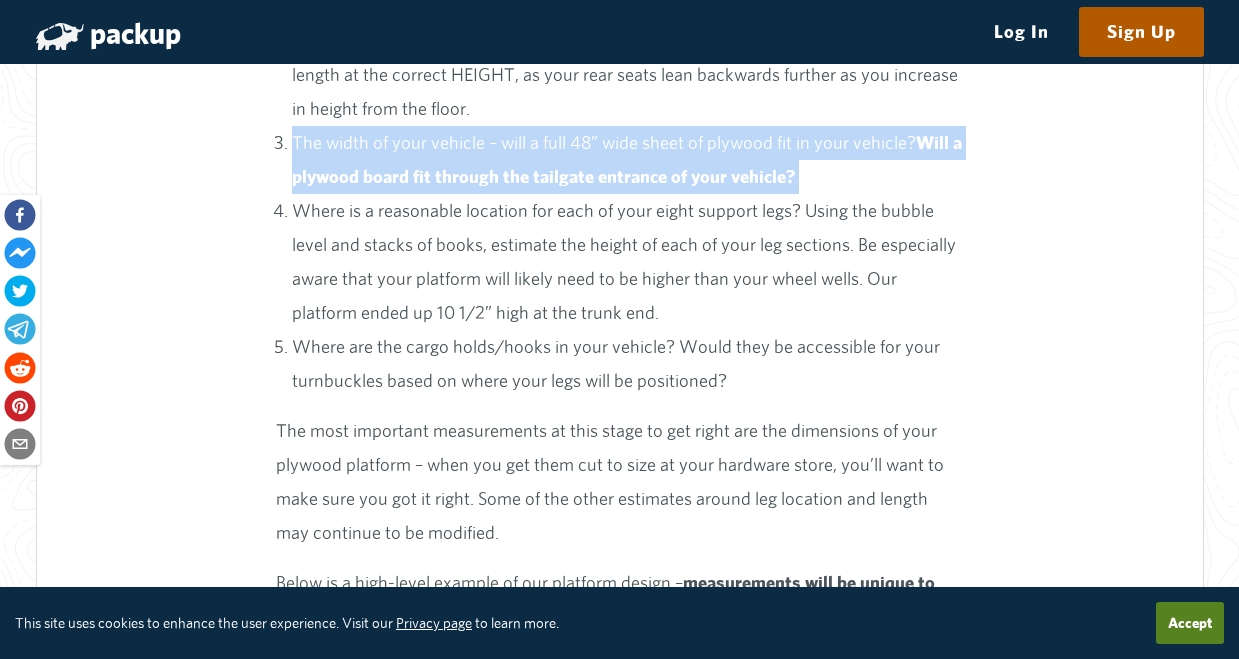 scroll, scrollTop: 6500, scrollLeft: 0, axis: vertical 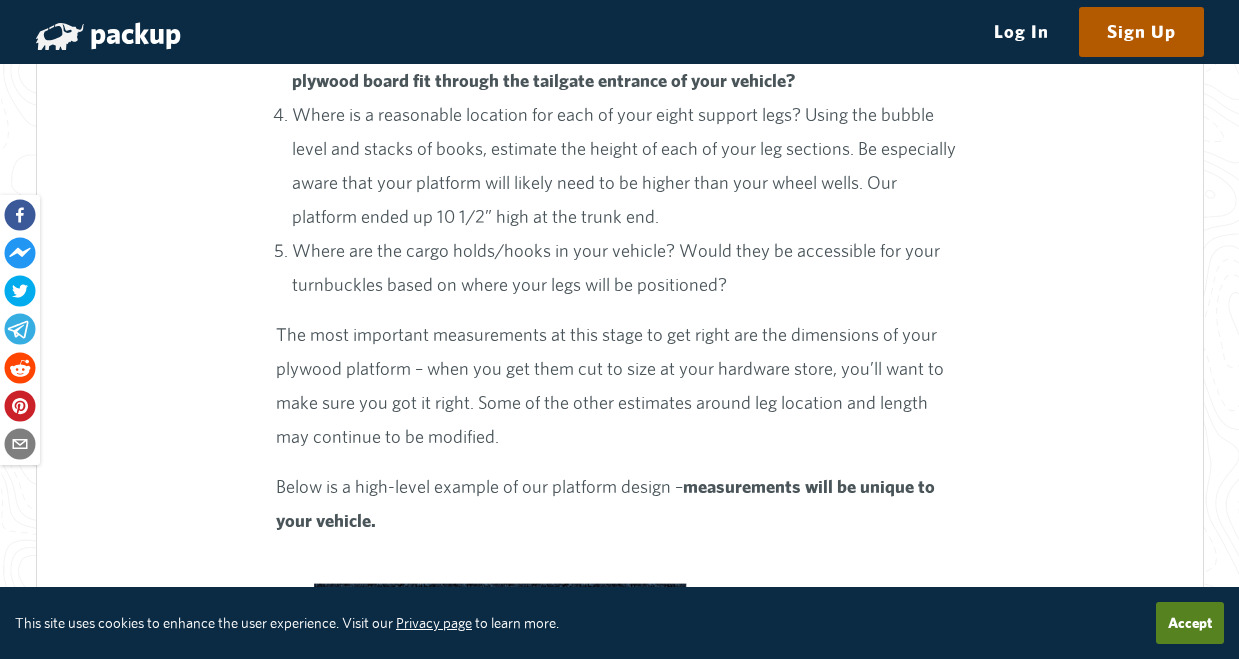 click on "Where is a reasonable location for each of your eight support legs? Using the bubble level and stacks of books, estimate the height of each of your leg sections. Be especially aware that your platform will likely need to be higher than your wheel wells. Our platform ended up 10 1/2” high at the trunk end." at bounding box center [627, 166] 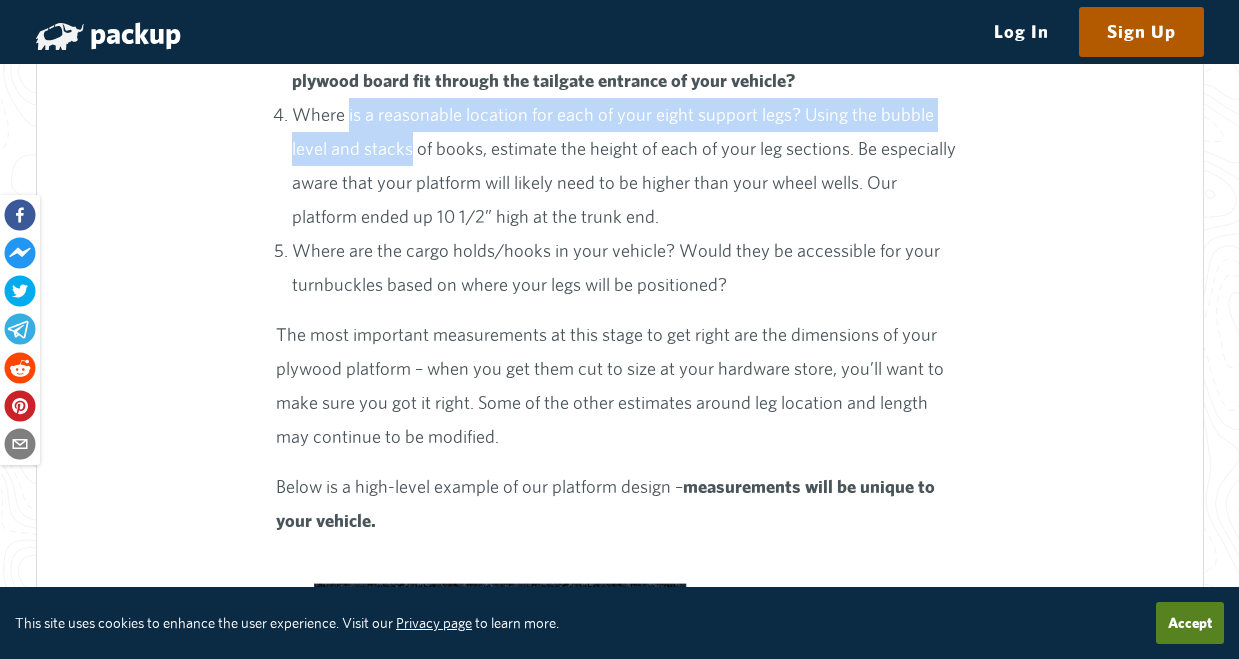 drag, startPoint x: 359, startPoint y: 242, endPoint x: 371, endPoint y: 288, distance: 47.539455 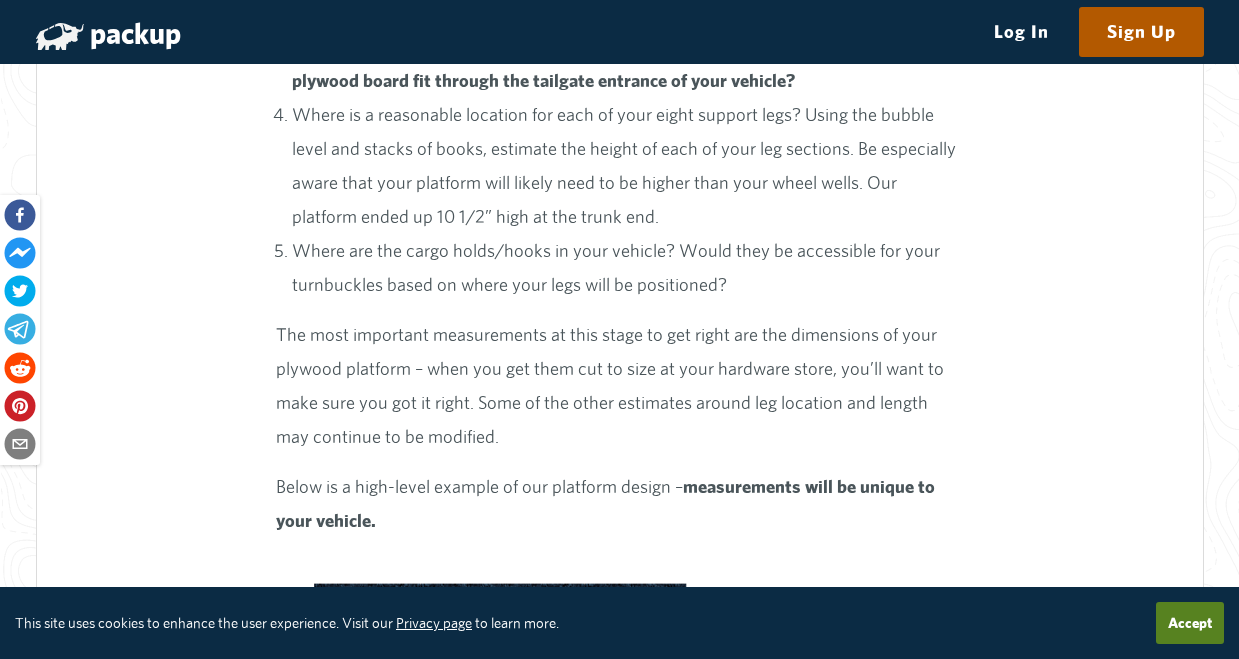 drag, startPoint x: 371, startPoint y: 288, endPoint x: 319, endPoint y: 227, distance: 80.1561 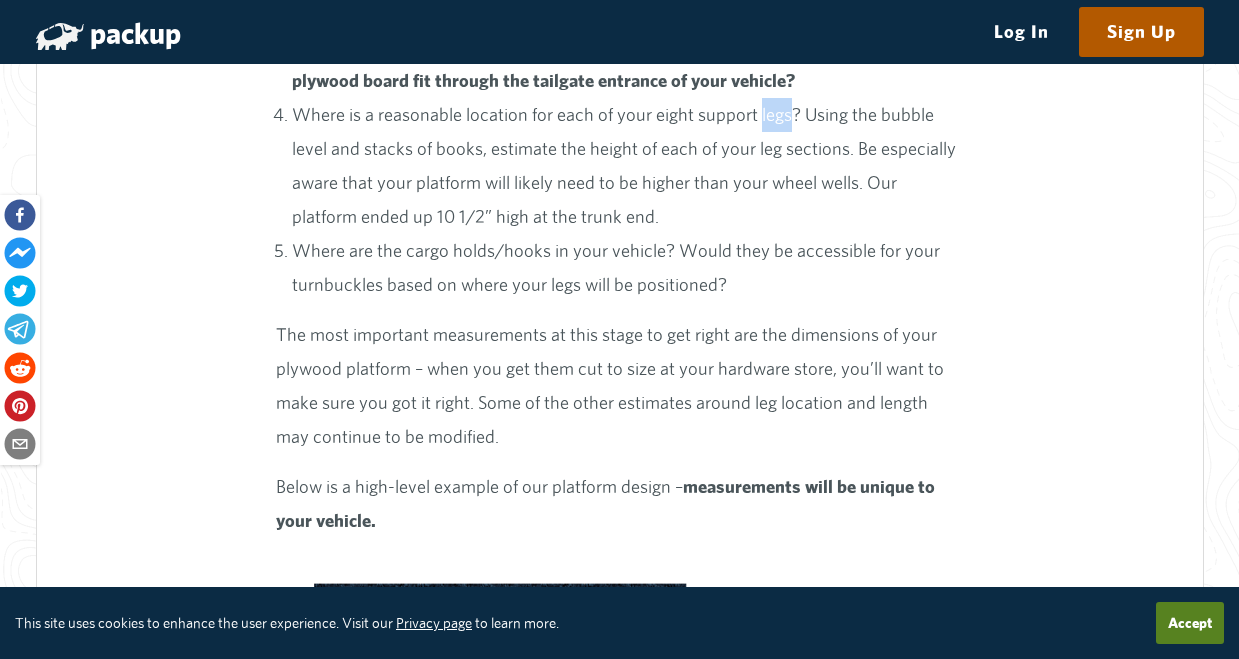 click on "Where is a reasonable location for each of your eight support legs? Using the bubble level and stacks of books, estimate the height of each of your leg sections. Be especially aware that your platform will likely need to be higher than your wheel wells. Our platform ended up 10 1/2” high at the trunk end." at bounding box center (627, 166) 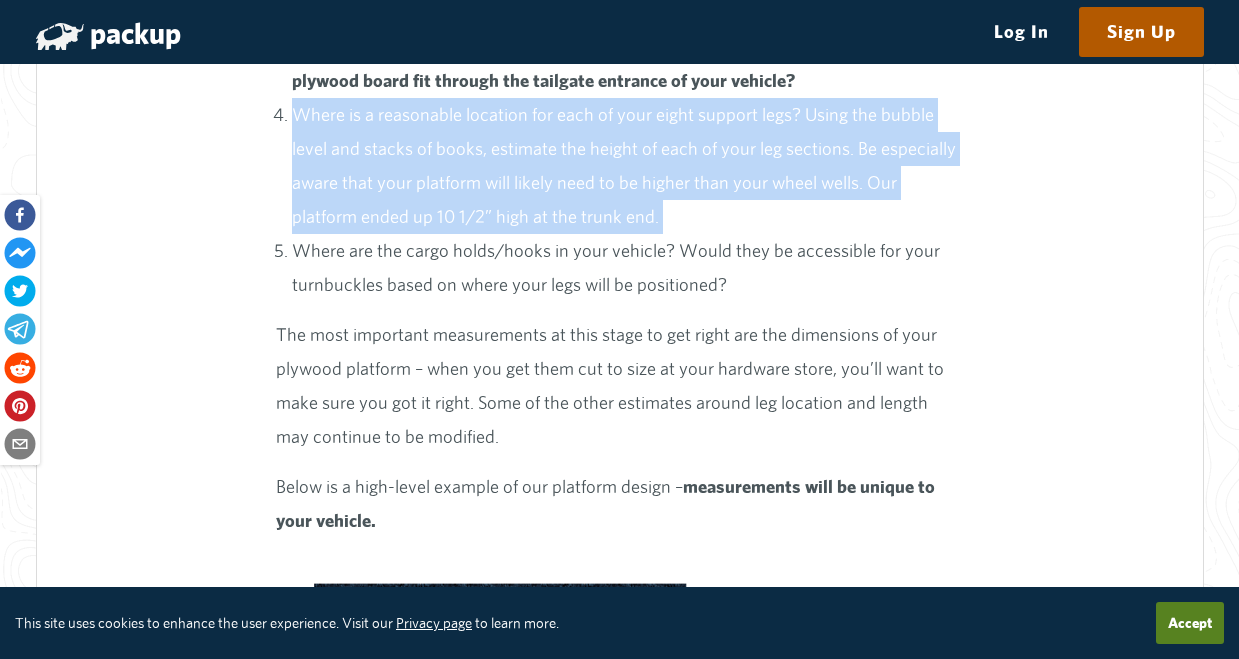 click on "Where is a reasonable location for each of your eight support legs? Using the bubble level and stacks of books, estimate the height of each of your leg sections. Be especially aware that your platform will likely need to be higher than your wheel wells. Our platform ended up 10 1/2” high at the trunk end." at bounding box center [627, 166] 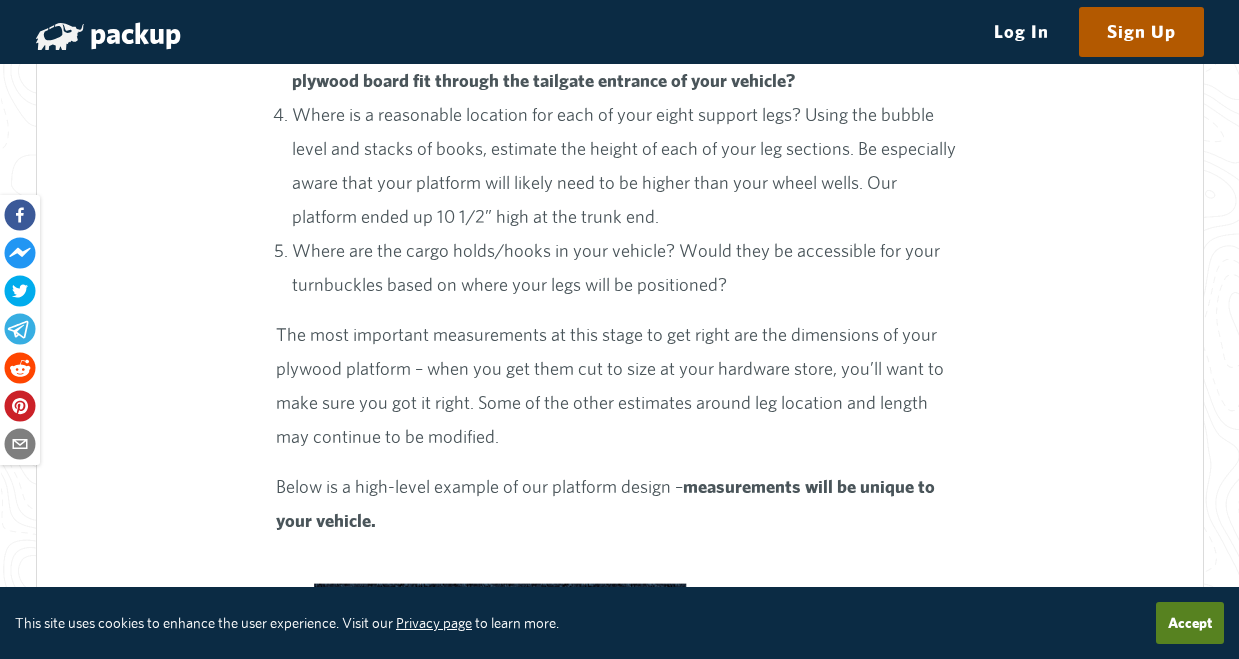 click on "Where is a reasonable location for each of your eight support legs? Using the bubble level and stacks of books, estimate the height of each of your leg sections. Be especially aware that your platform will likely need to be higher than your wheel wells. Our platform ended up 10 1/2” high at the trunk end." at bounding box center [627, 166] 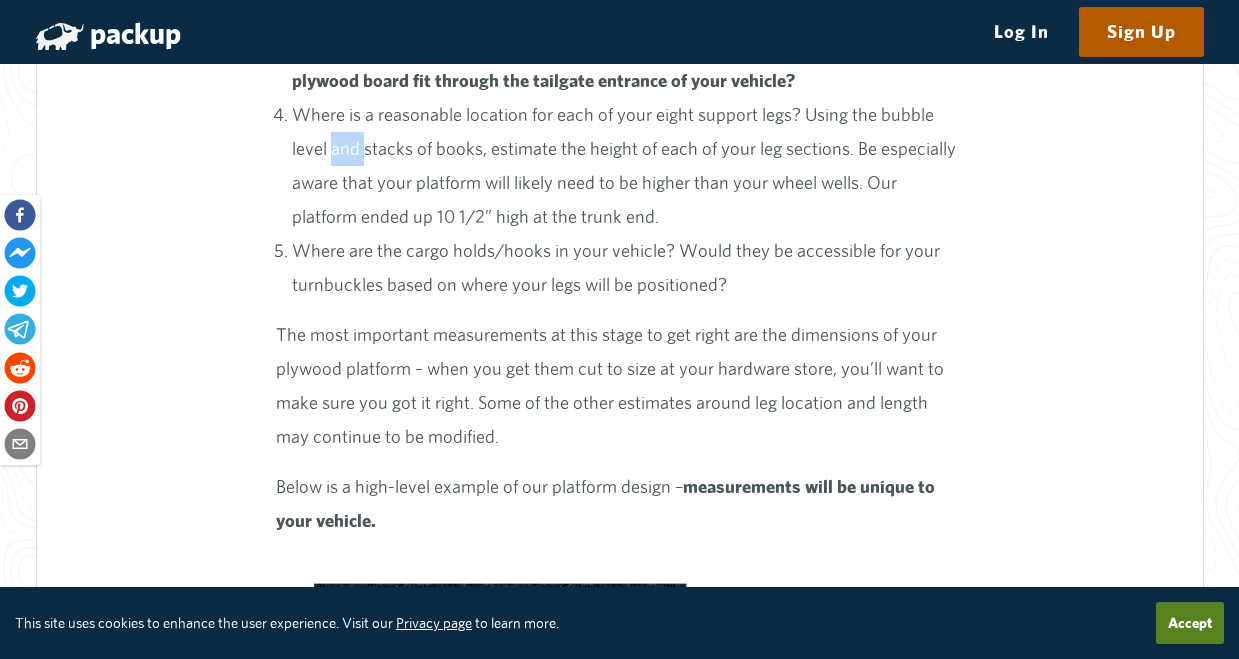 click on "Where is a reasonable location for each of your eight support legs? Using the bubble level and stacks of books, estimate the height of each of your leg sections. Be especially aware that your platform will likely need to be higher than your wheel wells. Our platform ended up 10 1/2” high at the trunk end." at bounding box center (627, 166) 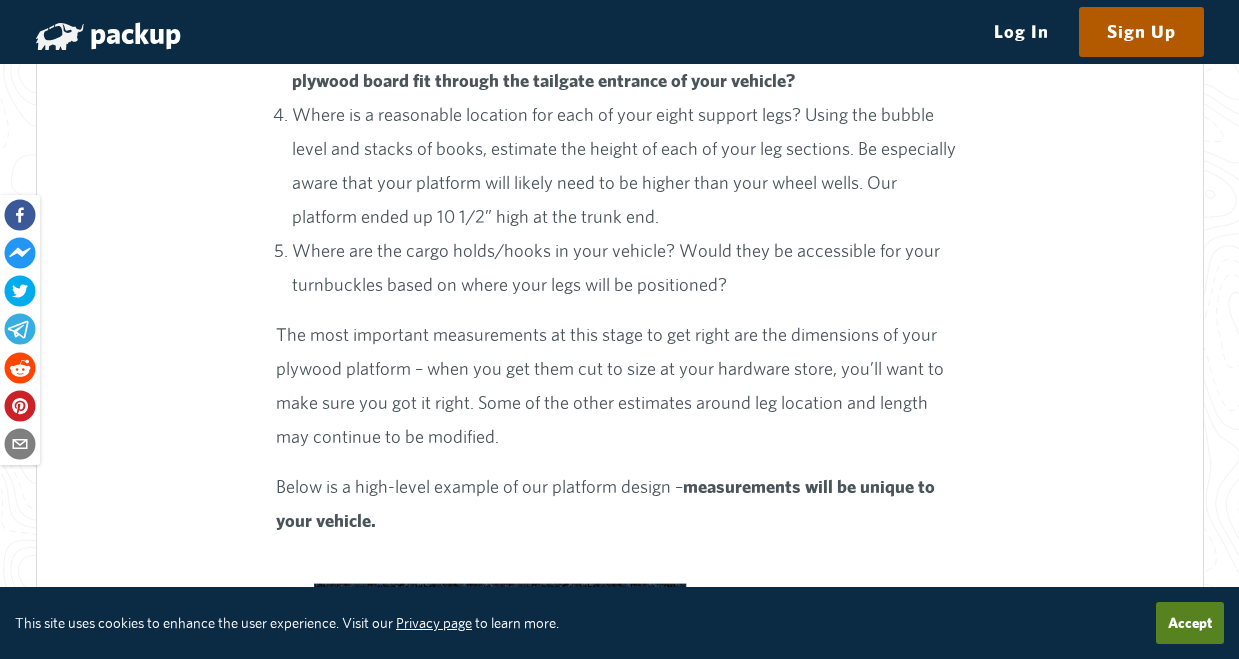 drag, startPoint x: 347, startPoint y: 265, endPoint x: 520, endPoint y: 280, distance: 173.64908 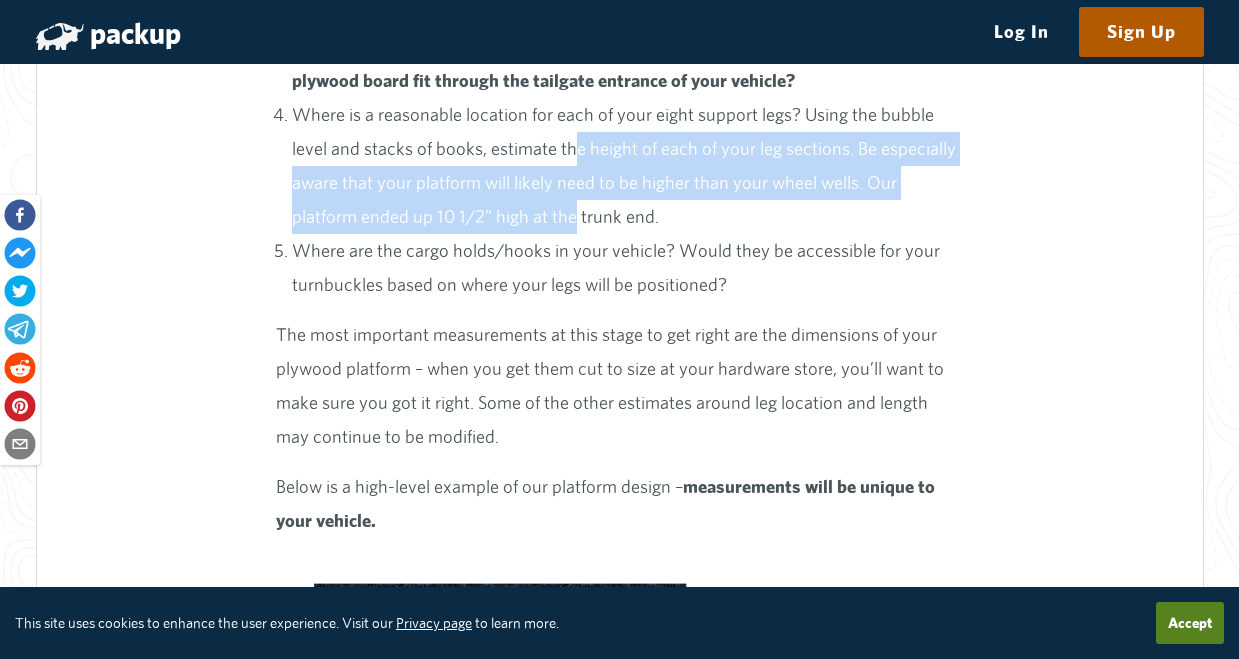click on "Where is a reasonable location for each of your eight support legs? Using the bubble level and stacks of books, estimate the height of each of your leg sections. Be especially aware that your platform will likely need to be higher than your wheel wells. Our platform ended up 10 1/2” high at the trunk end." at bounding box center (627, 166) 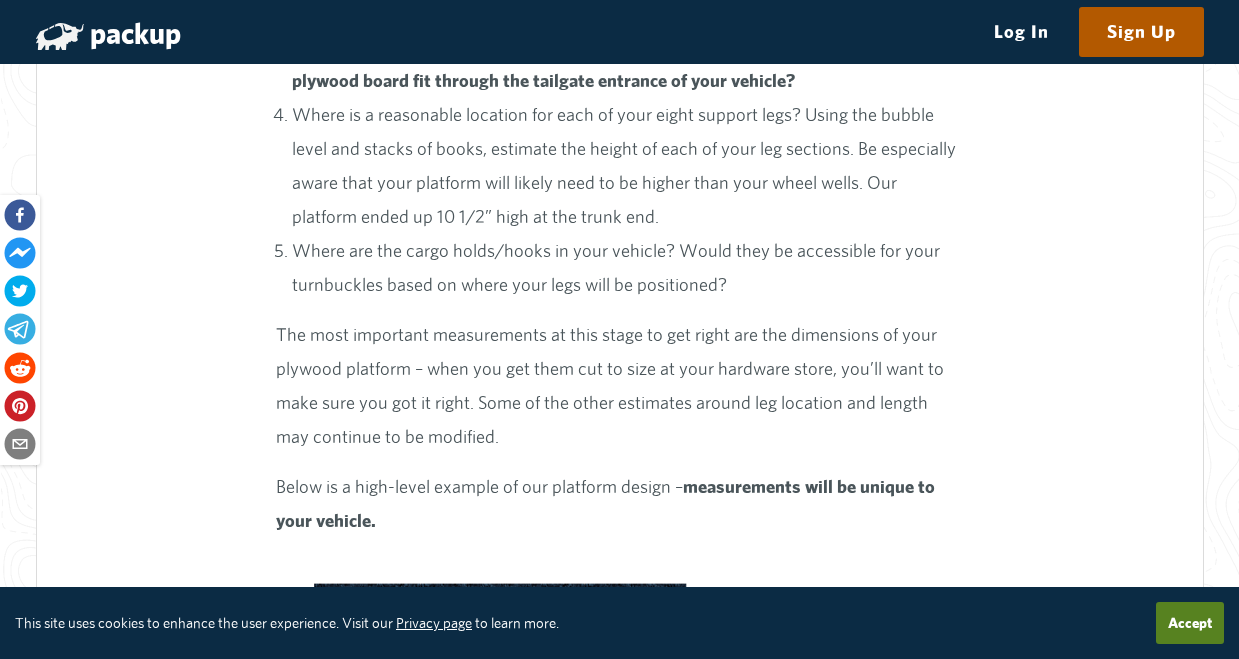 drag, startPoint x: 584, startPoint y: 355, endPoint x: 434, endPoint y: 248, distance: 184.25255 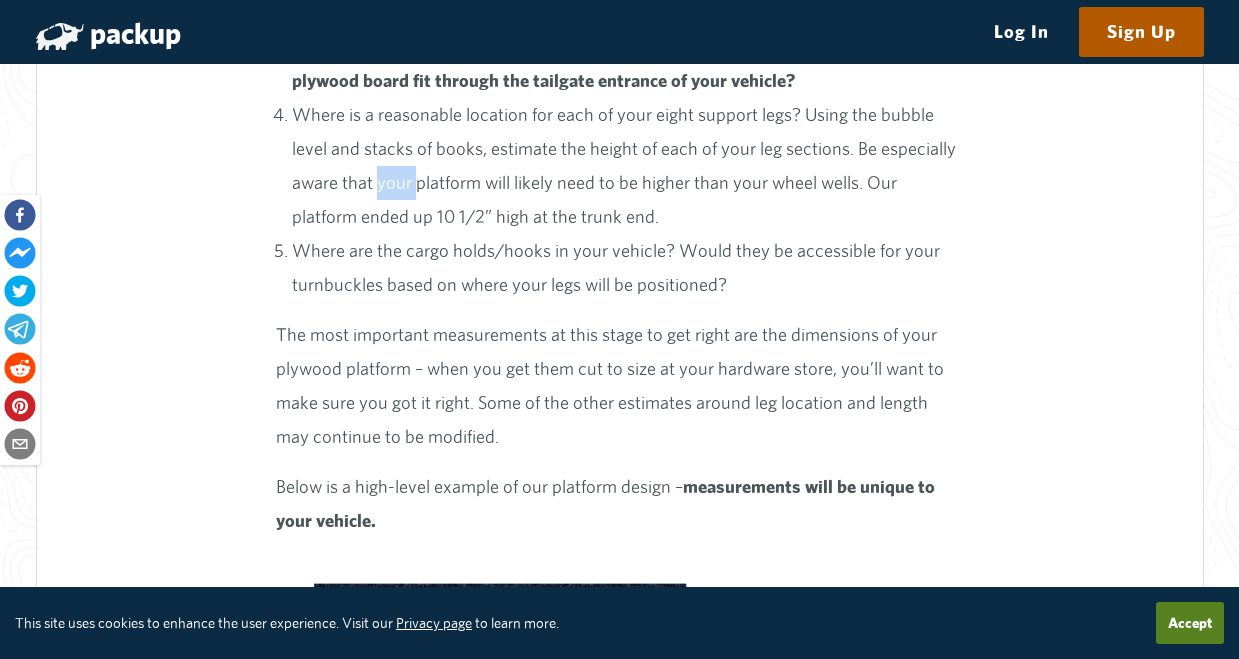 click on "Where is a reasonable location for each of your eight support legs? Using the bubble level and stacks of books, estimate the height of each of your leg sections. Be especially aware that your platform will likely need to be higher than your wheel wells. Our platform ended up 10 1/2” high at the trunk end." at bounding box center (627, 166) 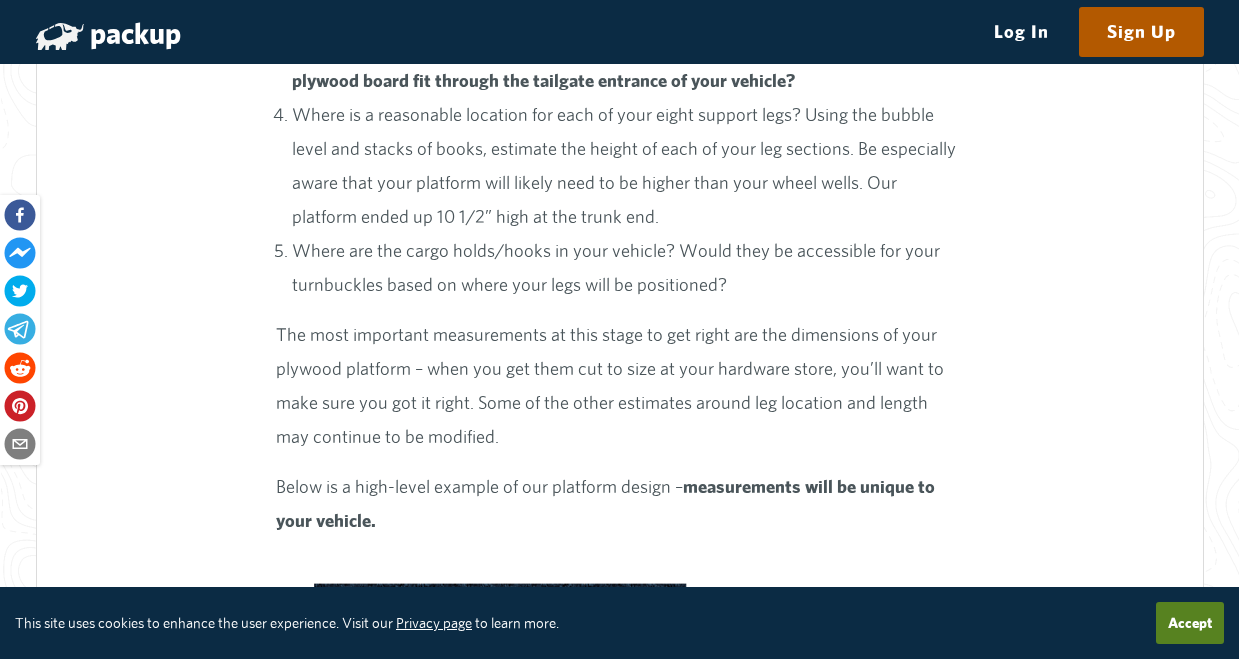 drag, startPoint x: 392, startPoint y: 317, endPoint x: 518, endPoint y: 308, distance: 126.32102 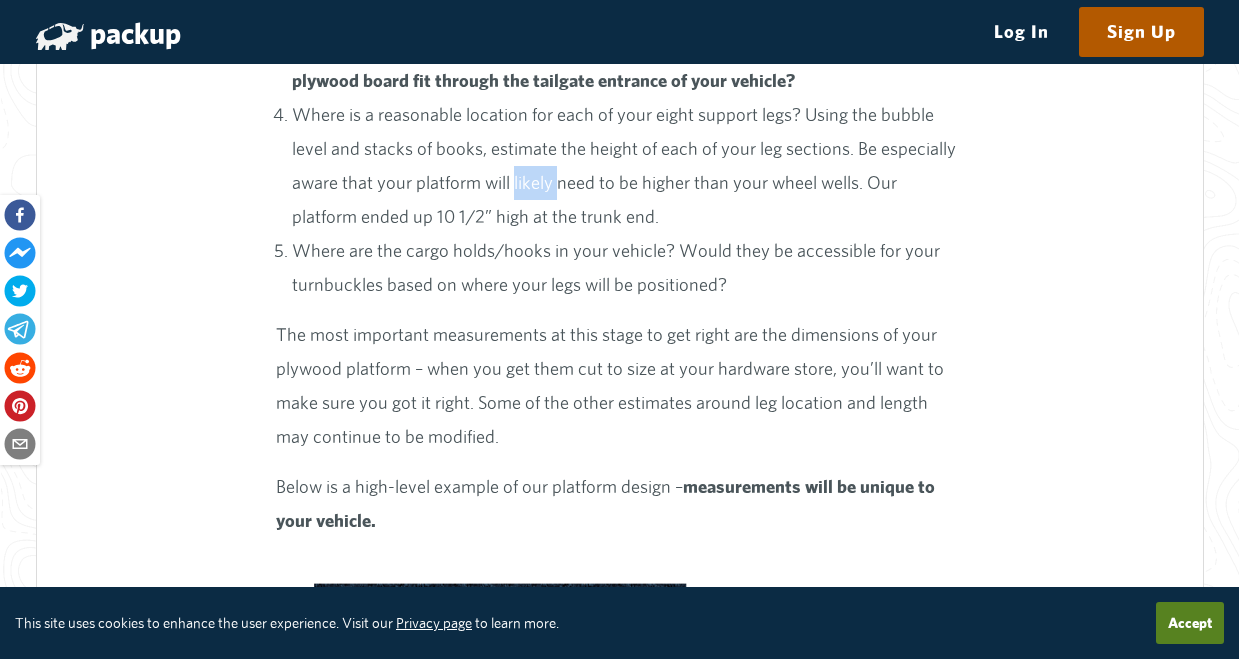 click on "Where is a reasonable location for each of your eight support legs? Using the bubble level and stacks of books, estimate the height of each of your leg sections. Be especially aware that your platform will likely need to be higher than your wheel wells. Our platform ended up 10 1/2” high at the trunk end." at bounding box center [627, 166] 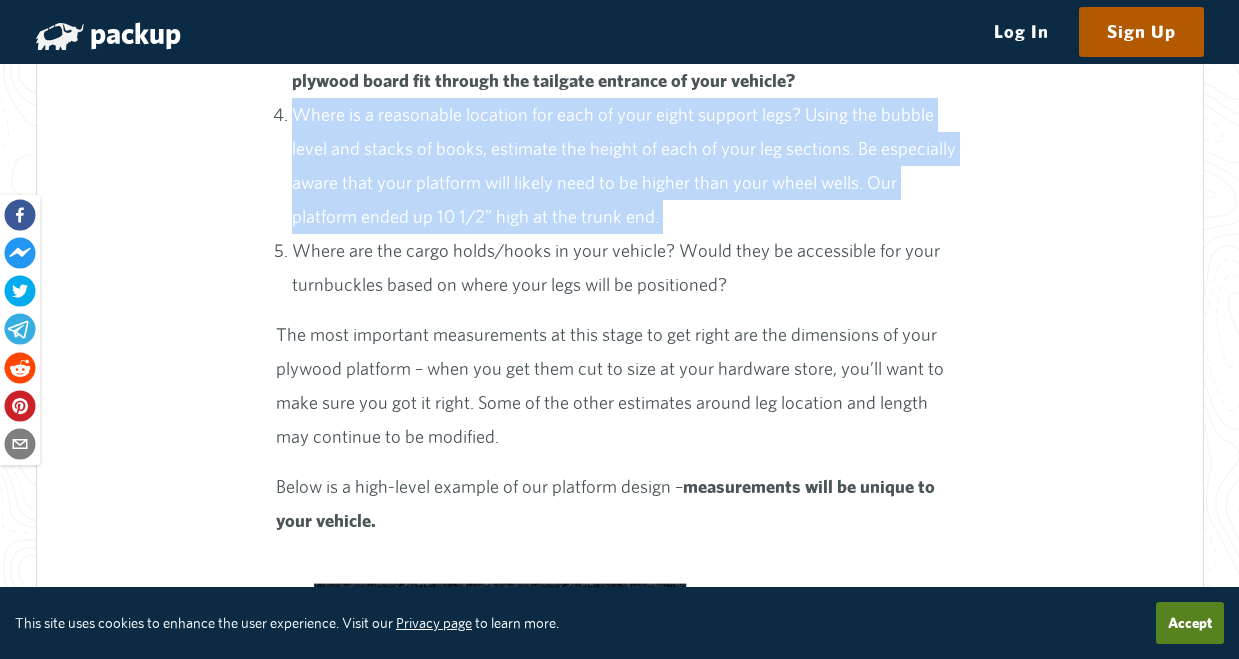 click on "Where is a reasonable location for each of your eight support legs? Using the bubble level and stacks of books, estimate the height of each of your leg sections. Be especially aware that your platform will likely need to be higher than your wheel wells. Our platform ended up 10 1/2” high at the trunk end." at bounding box center [627, 166] 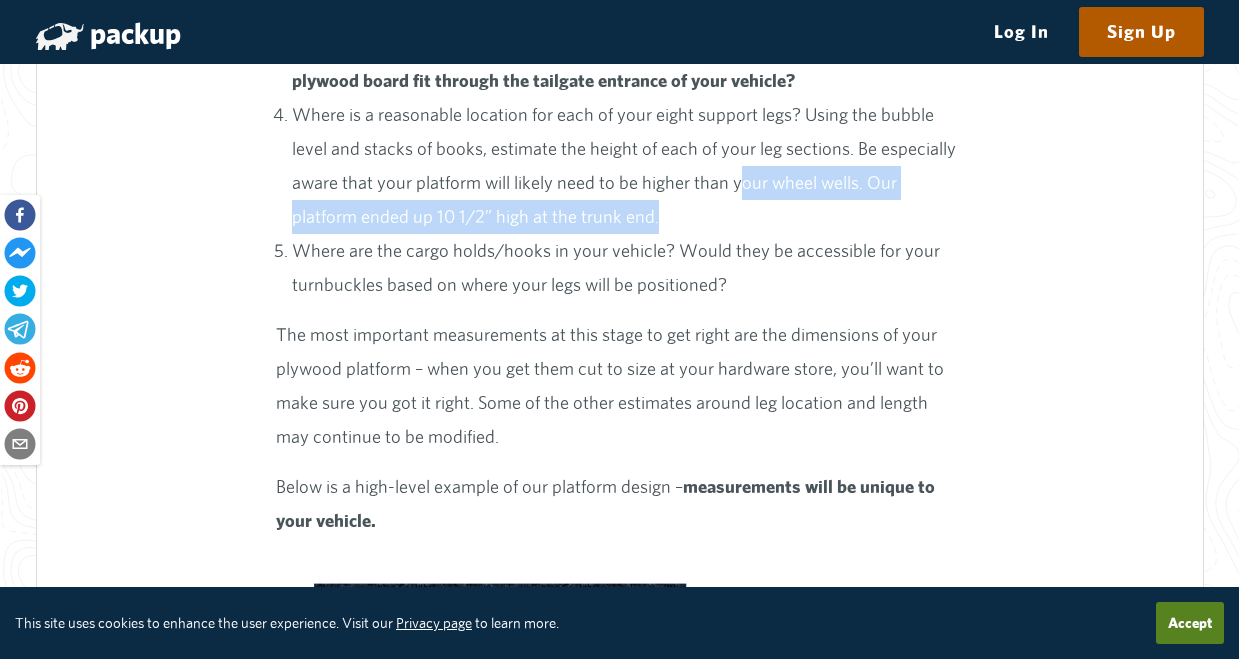 drag, startPoint x: 754, startPoint y: 310, endPoint x: 755, endPoint y: 330, distance: 20.024984 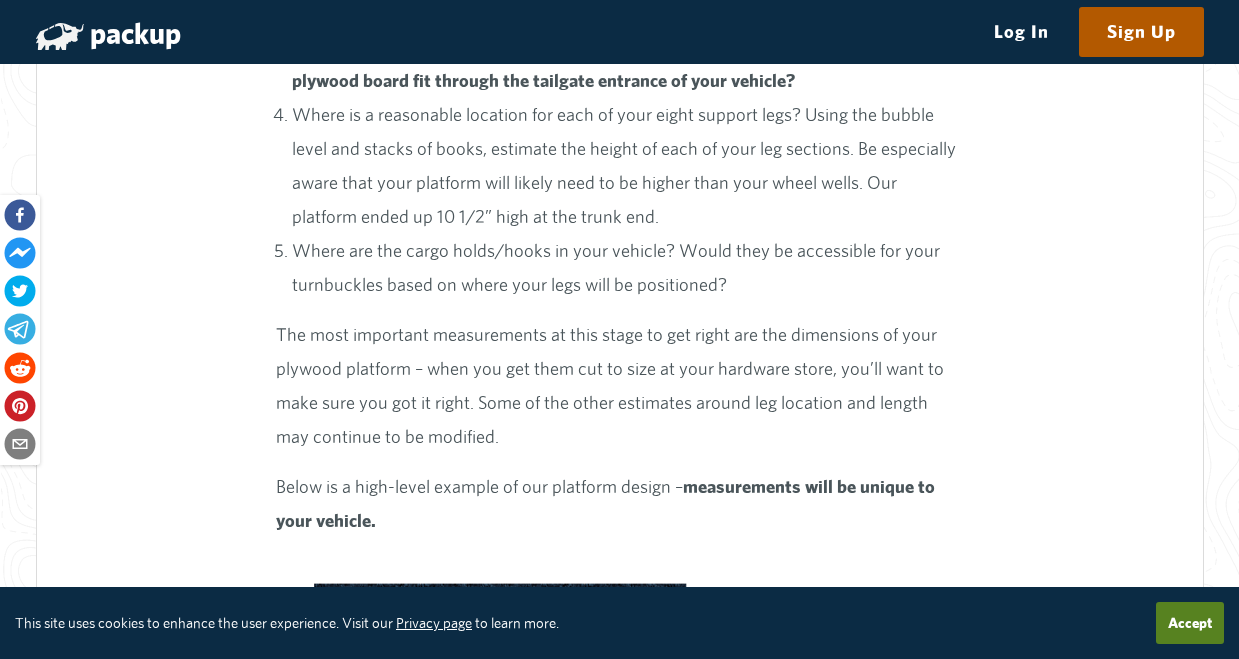drag, startPoint x: 755, startPoint y: 330, endPoint x: 677, endPoint y: 317, distance: 79.07591 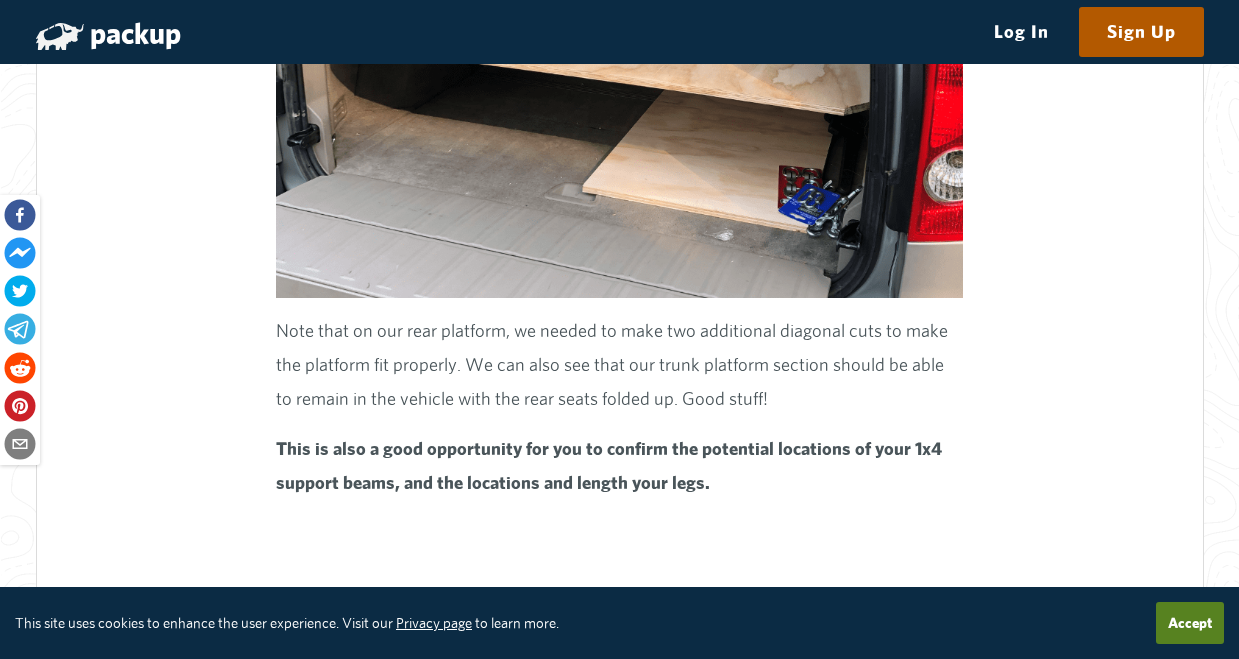 scroll, scrollTop: 8900, scrollLeft: 0, axis: vertical 